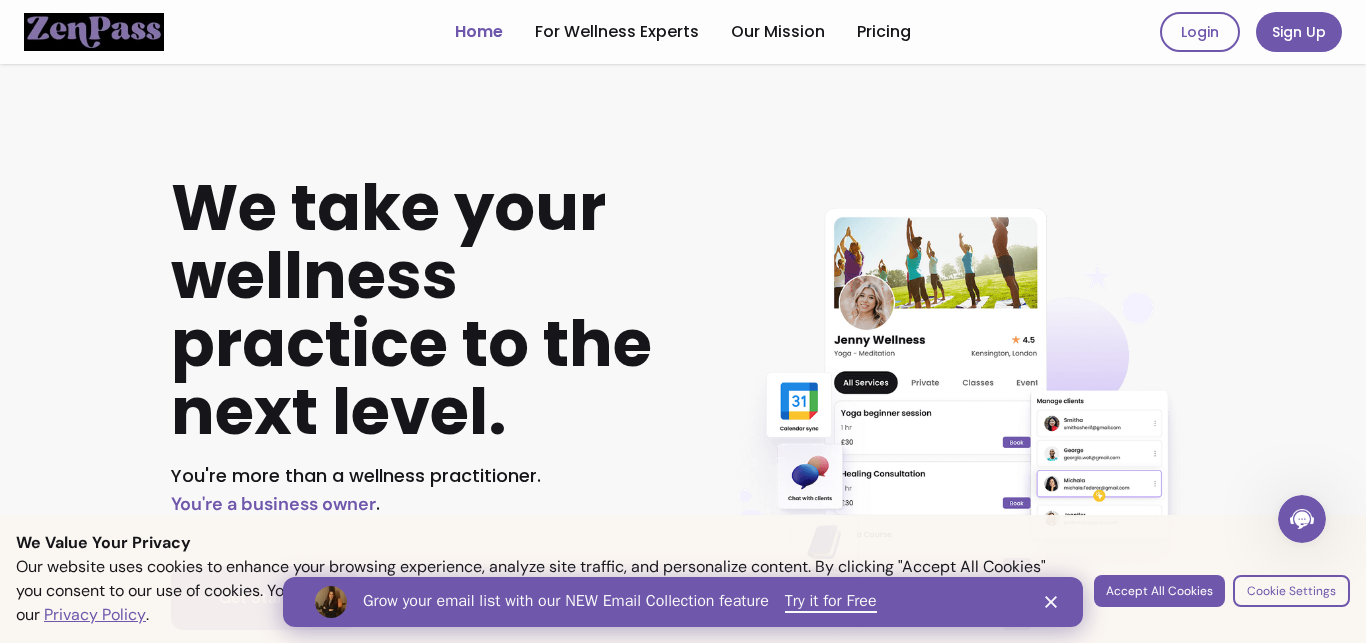 scroll, scrollTop: 0, scrollLeft: 0, axis: both 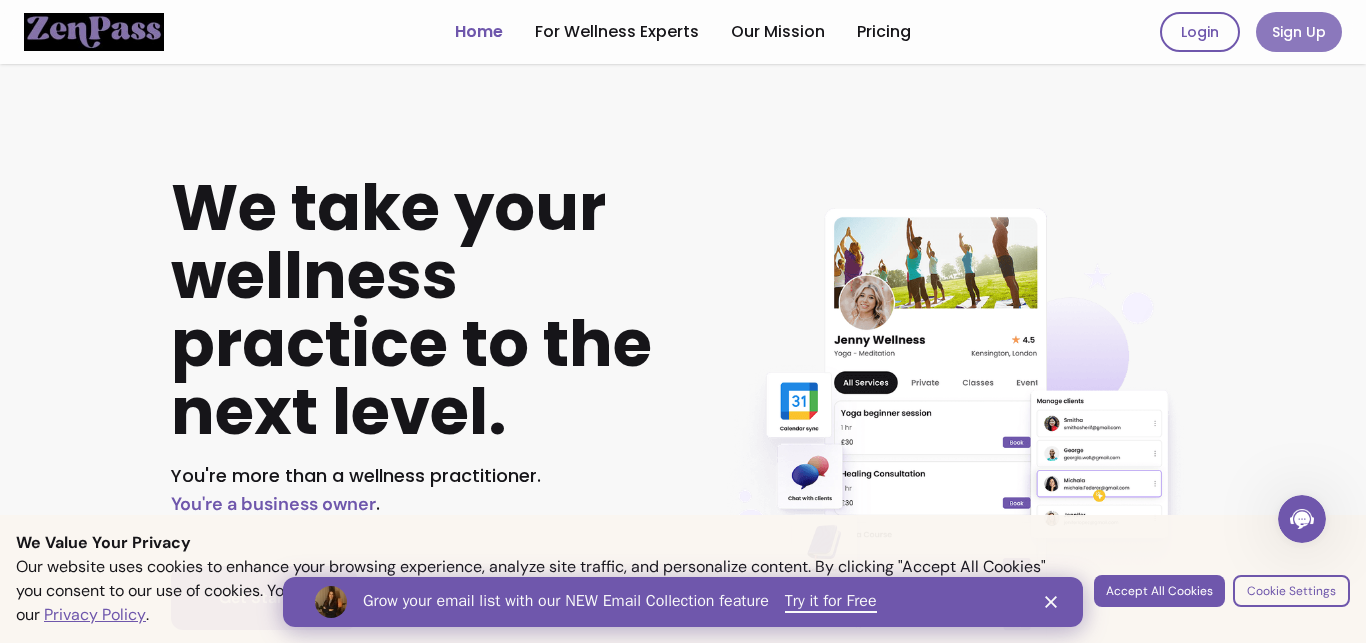 click on "Sign Up" at bounding box center (1299, 32) 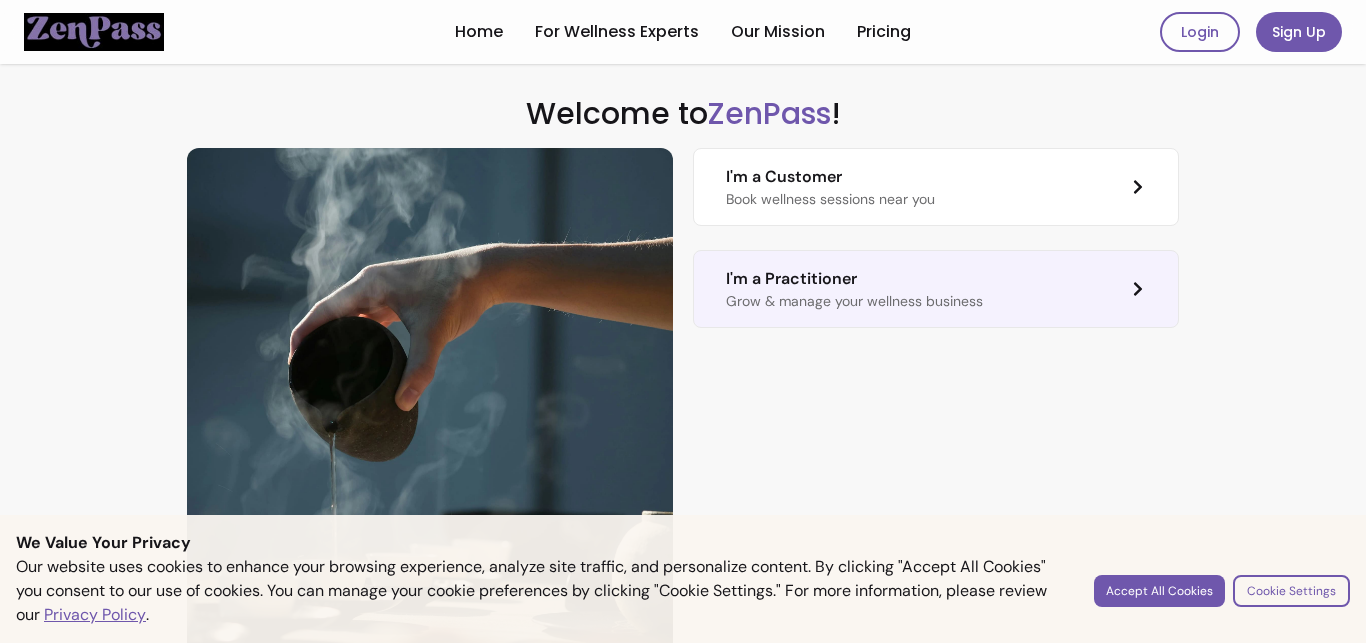 click on "I'm a Practitioner Grow & manage your wellness business" at bounding box center [936, 289] 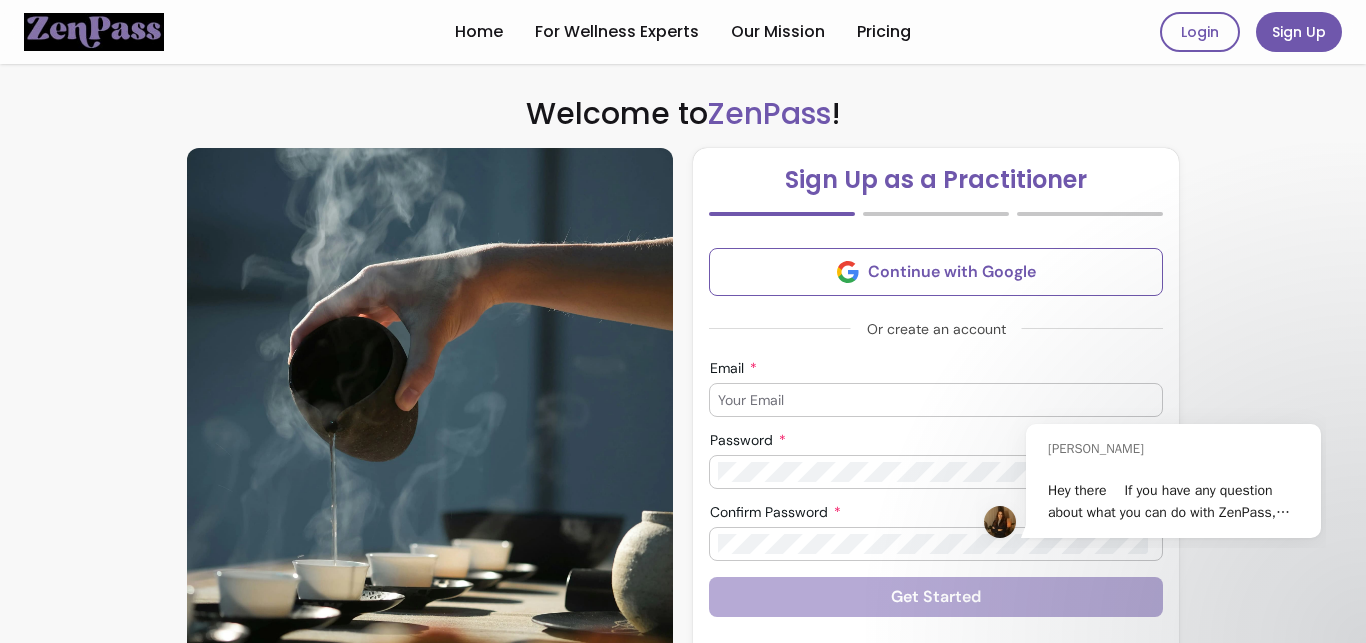 scroll, scrollTop: 0, scrollLeft: 0, axis: both 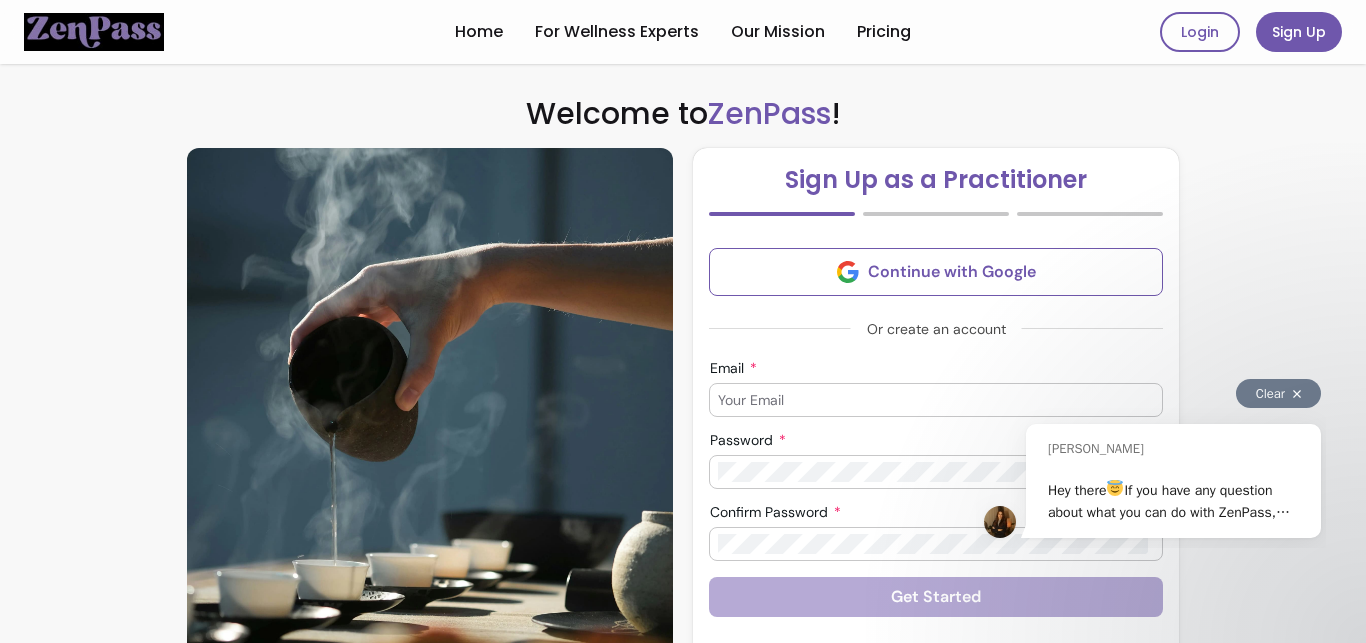 click on "Clear" at bounding box center (1278, 393) 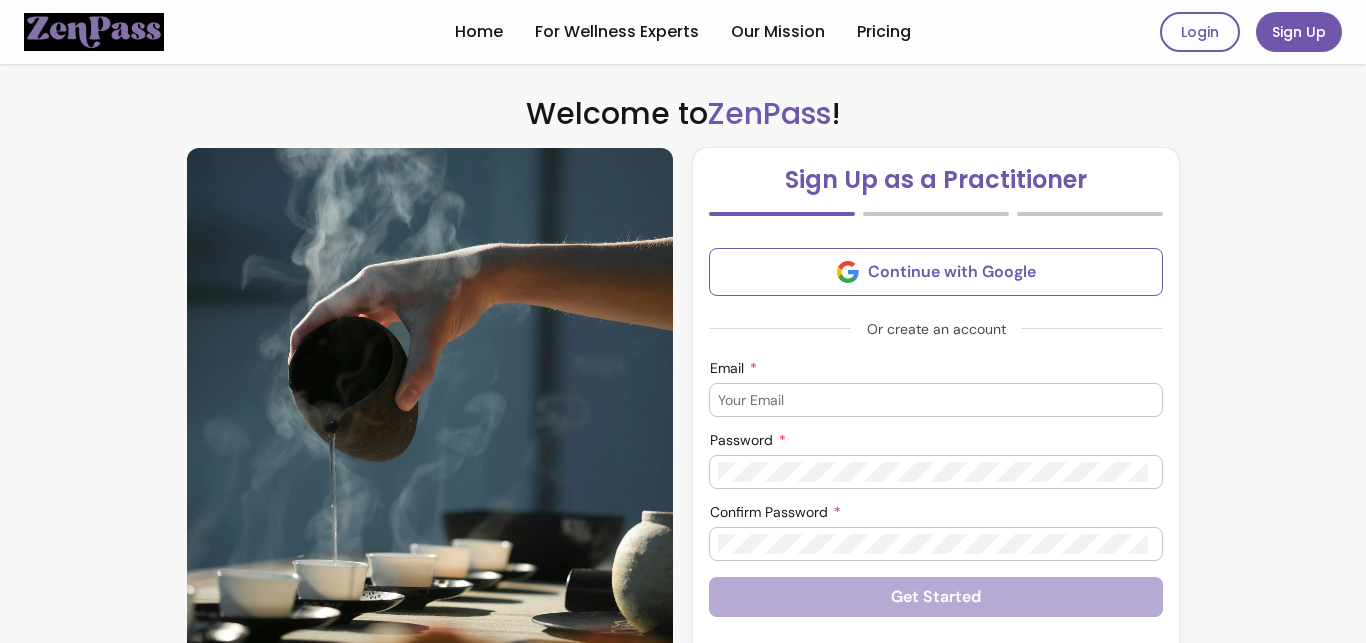 click on "Email" at bounding box center [936, 400] 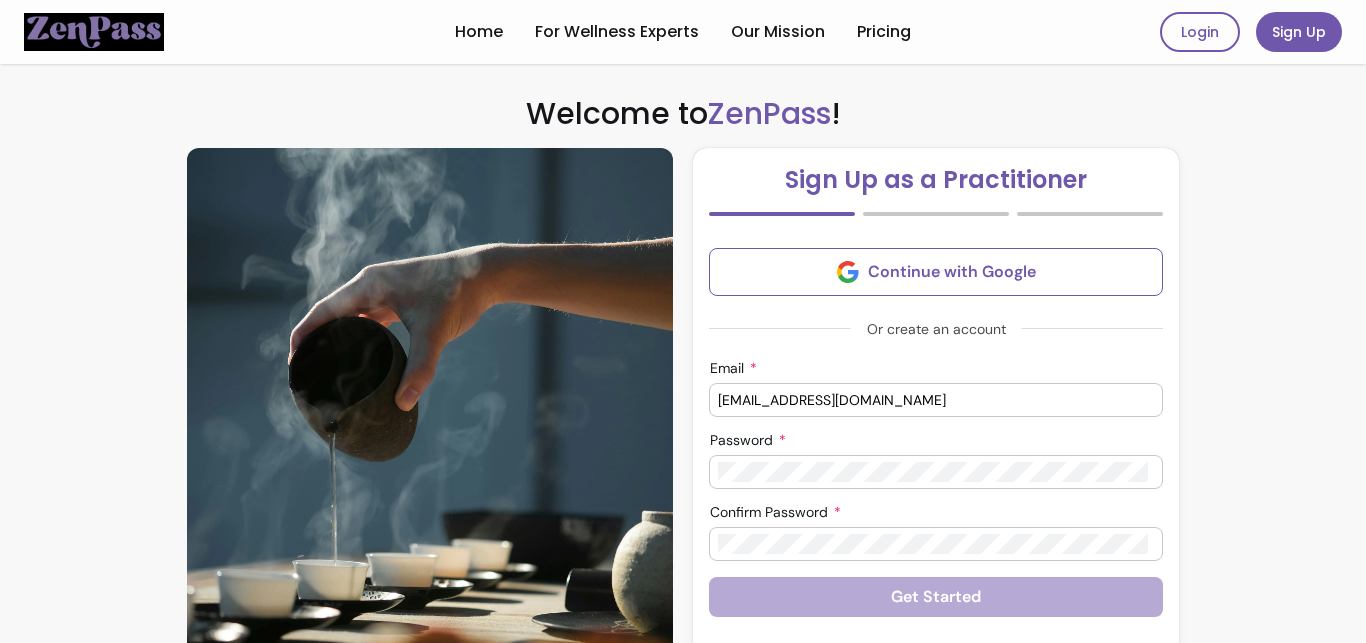 type on "arvestbank.traction211@silomails.com" 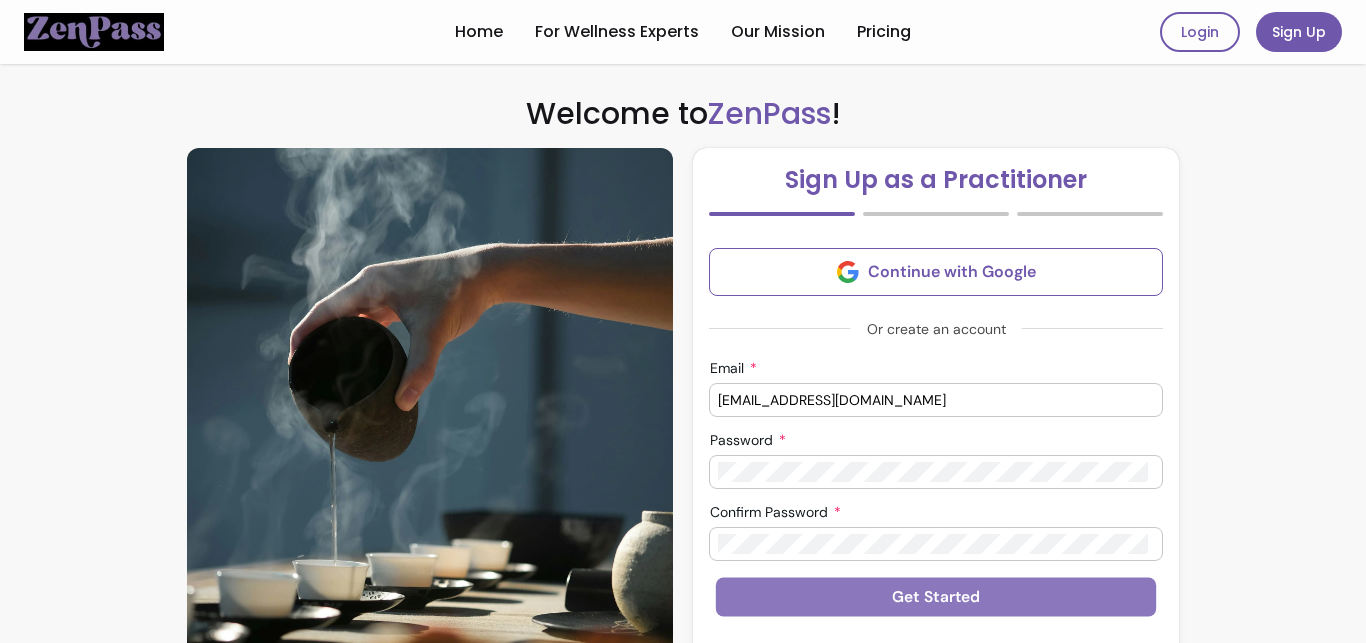 click on "Get Started" at bounding box center (936, 597) 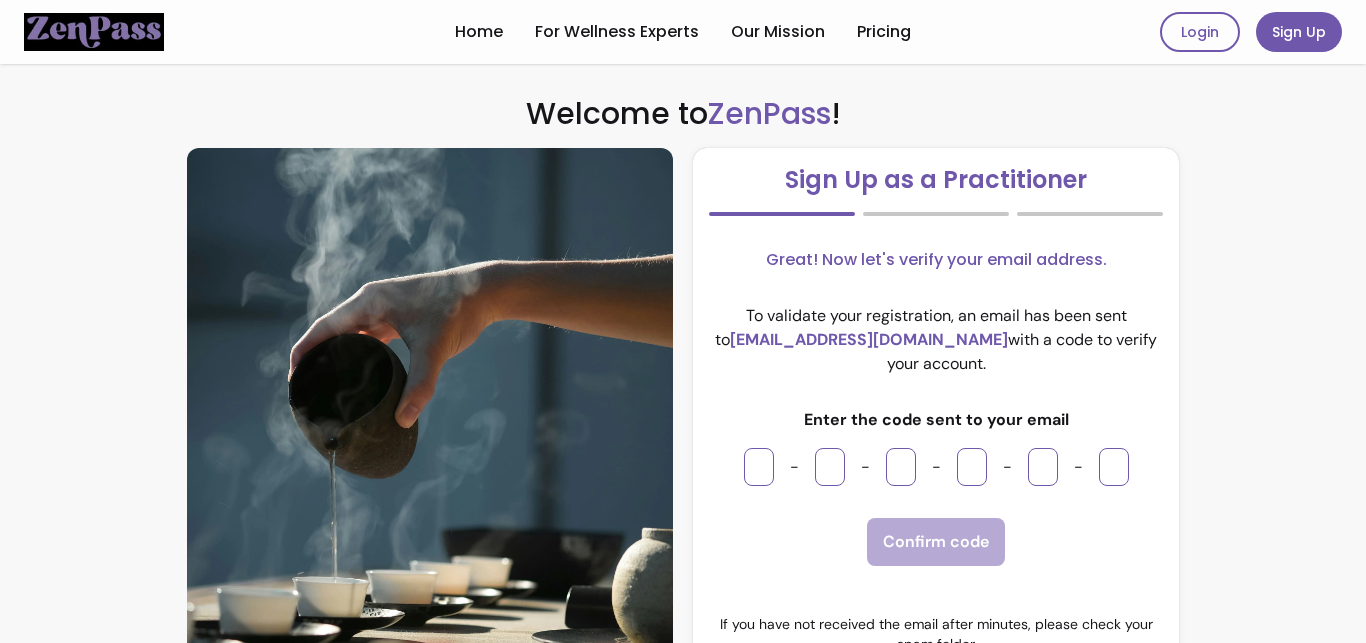 click at bounding box center [759, 467] 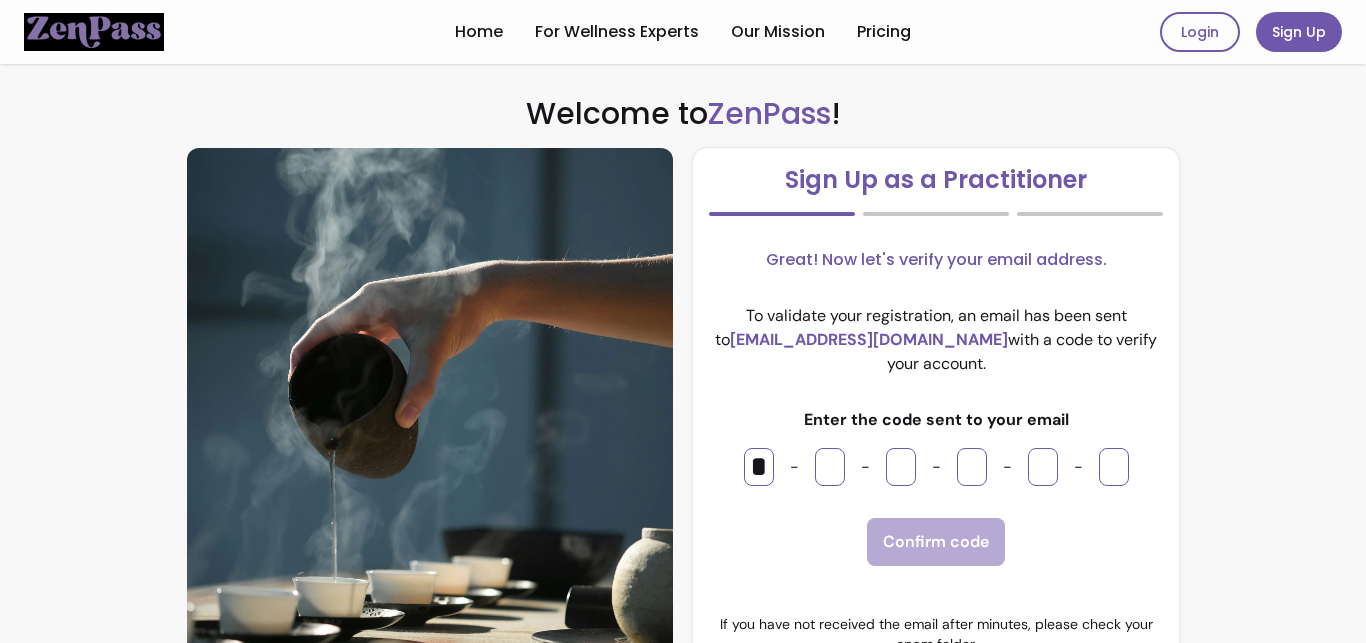 type on "*" 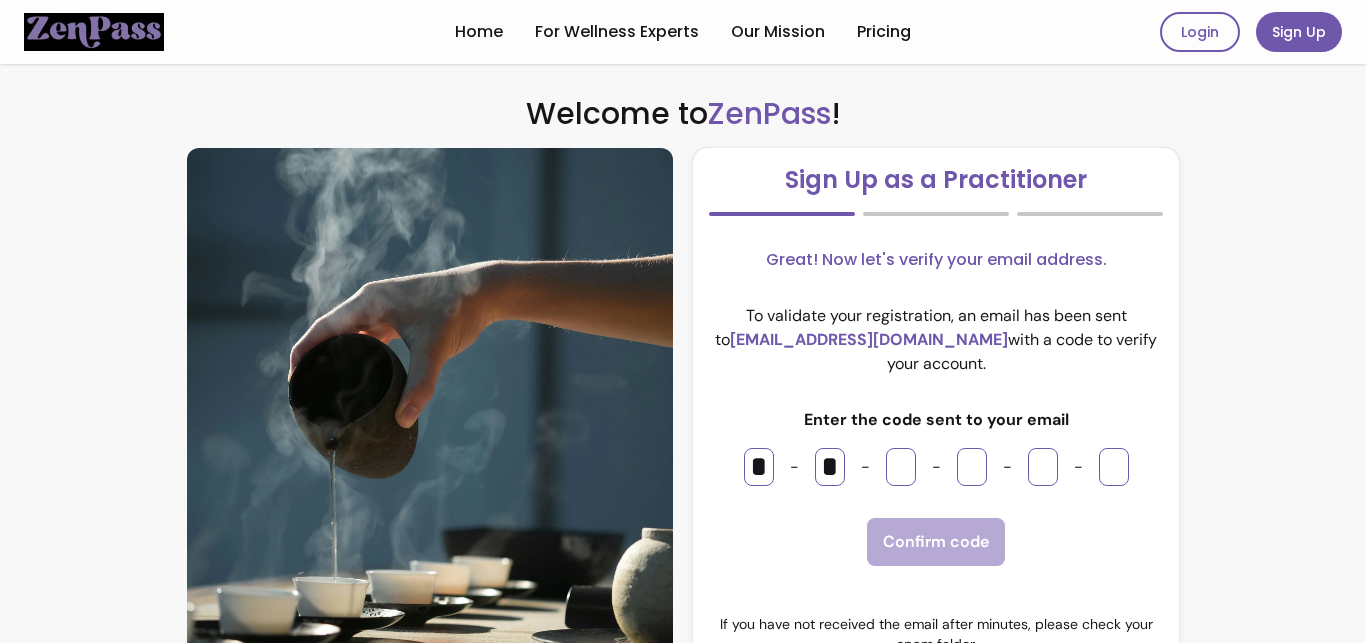 type on "*" 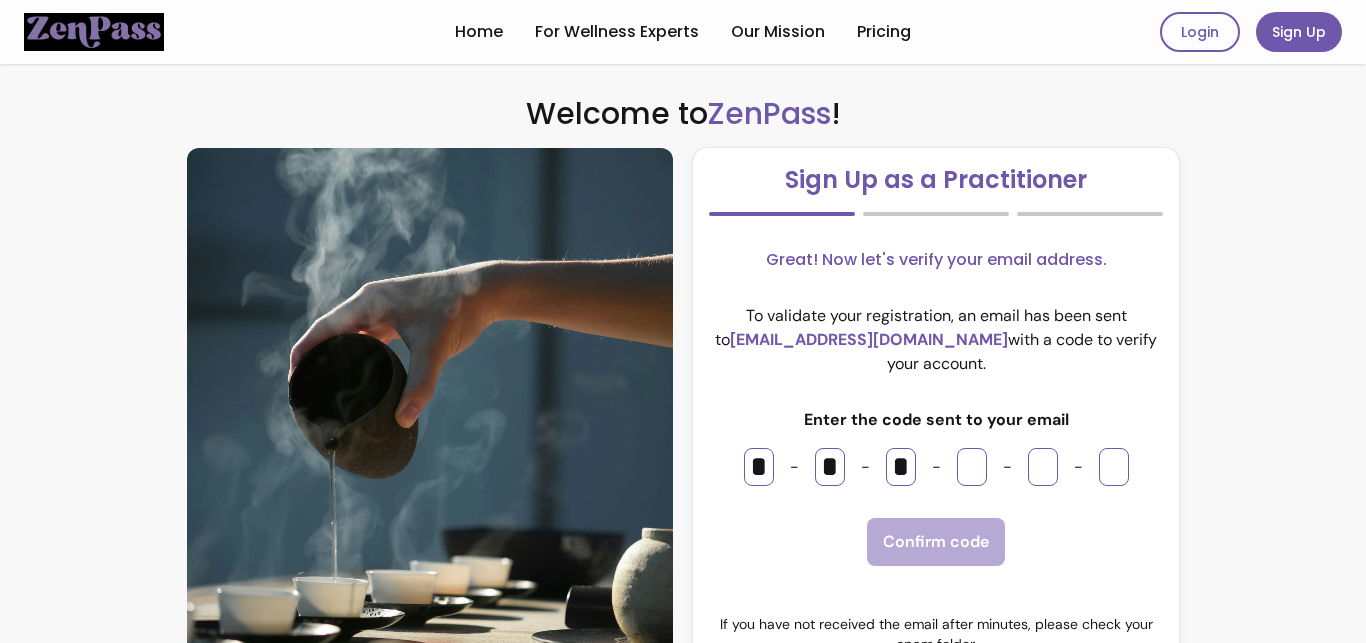 type on "*" 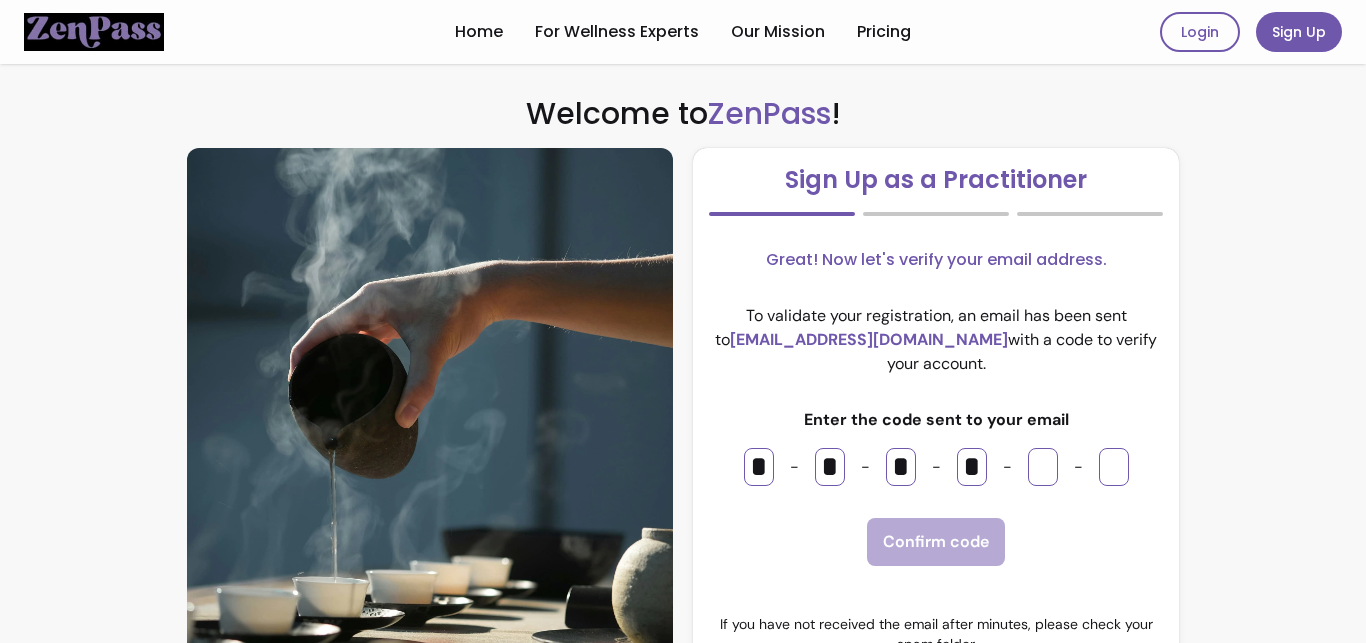 type on "*" 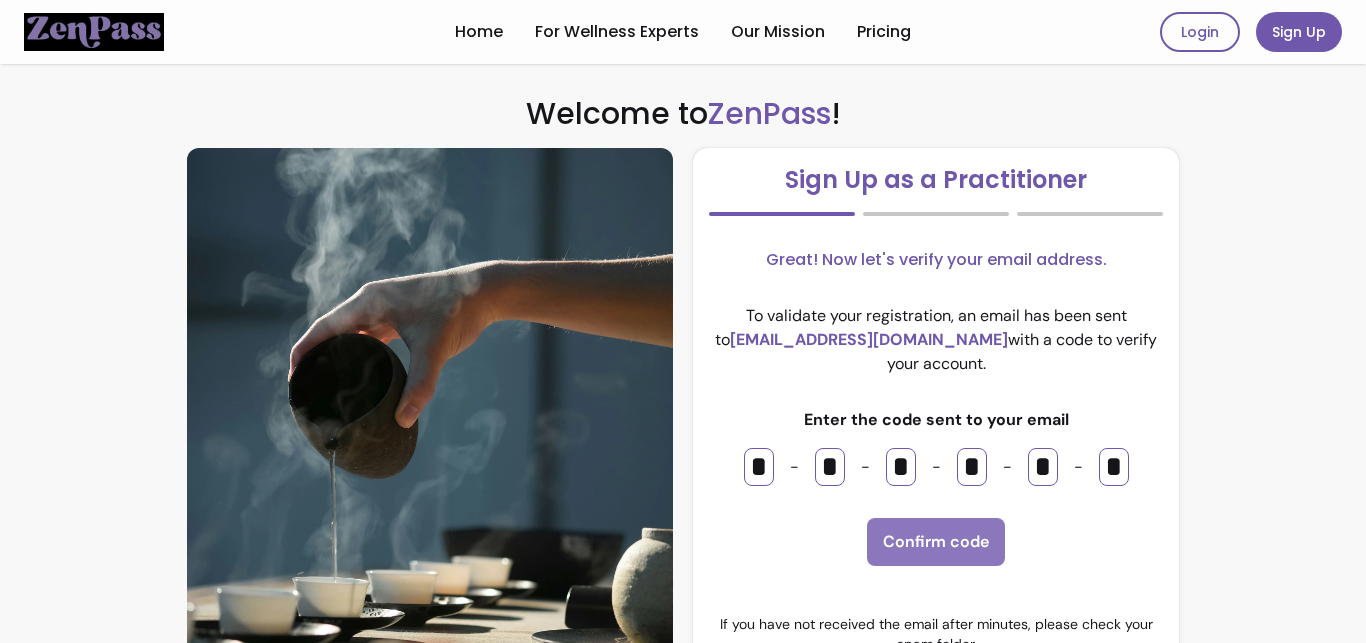 type on "*" 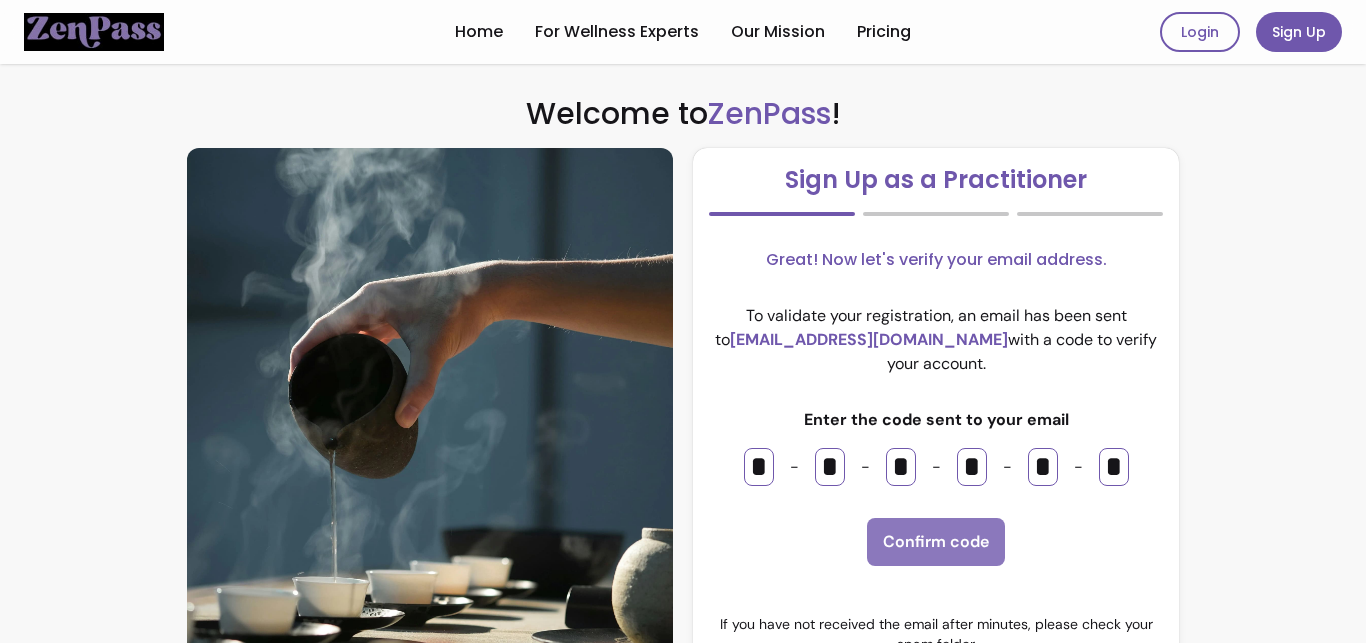 click on "Confirm code" at bounding box center (936, 542) 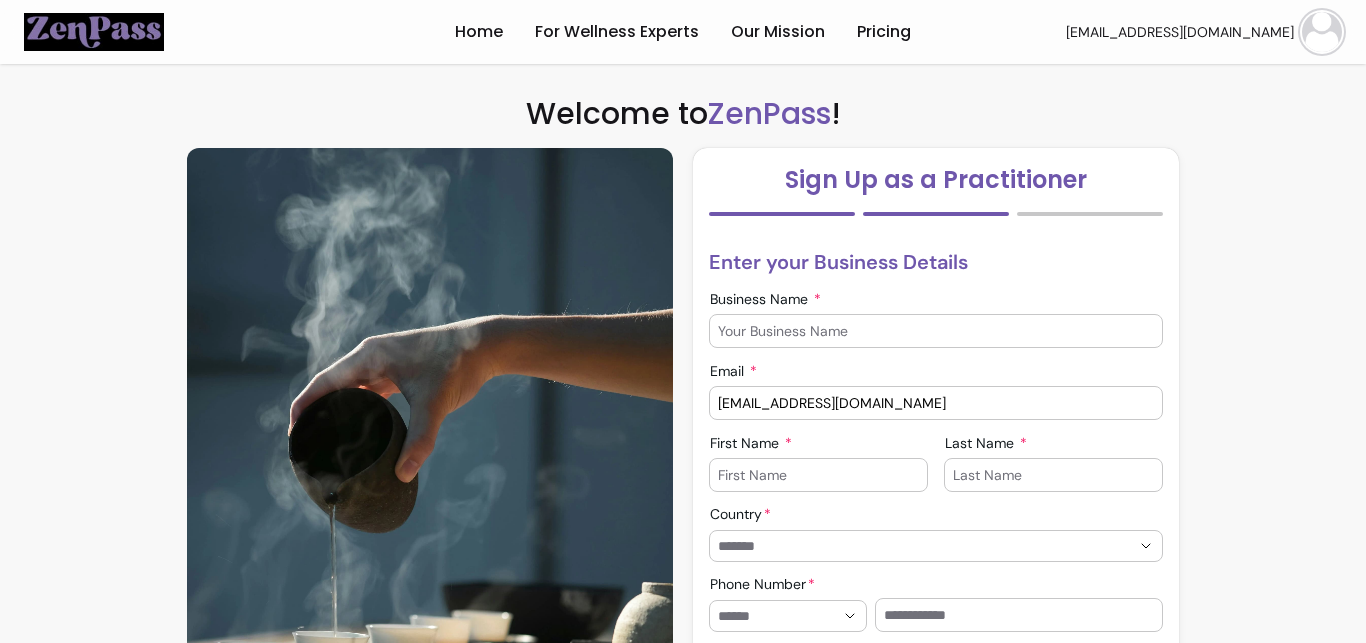 click on "Business Name" at bounding box center [936, 331] 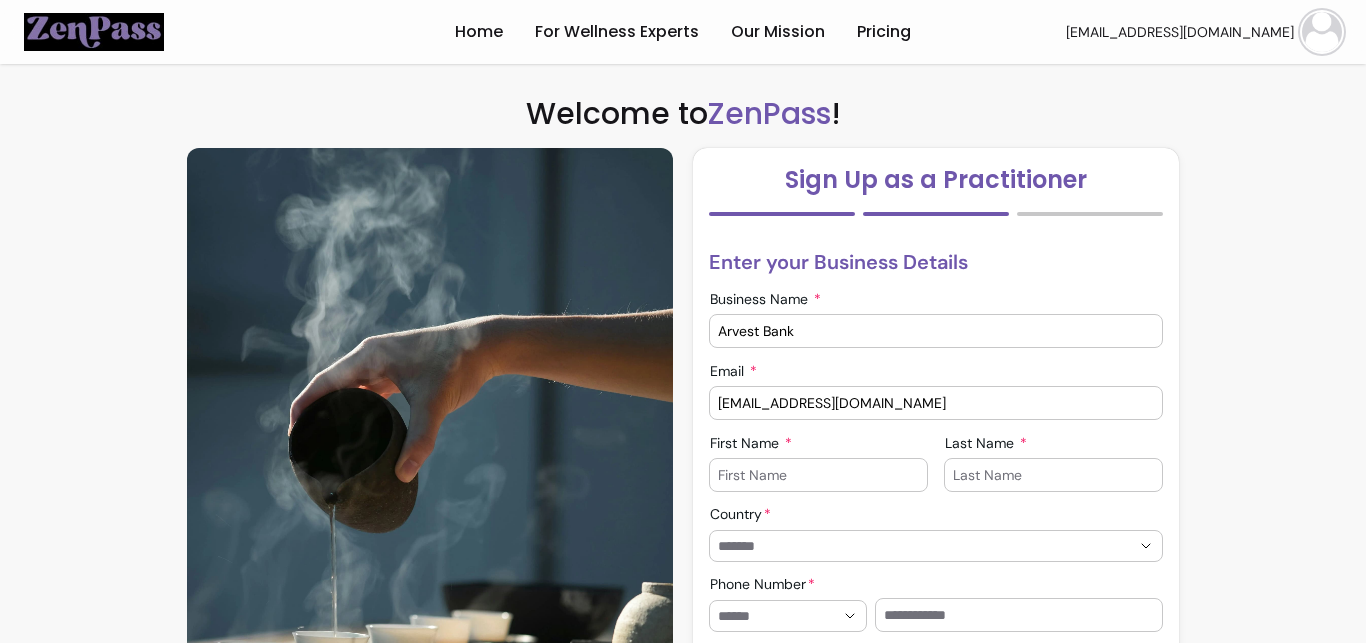 type on "Arvest Bank" 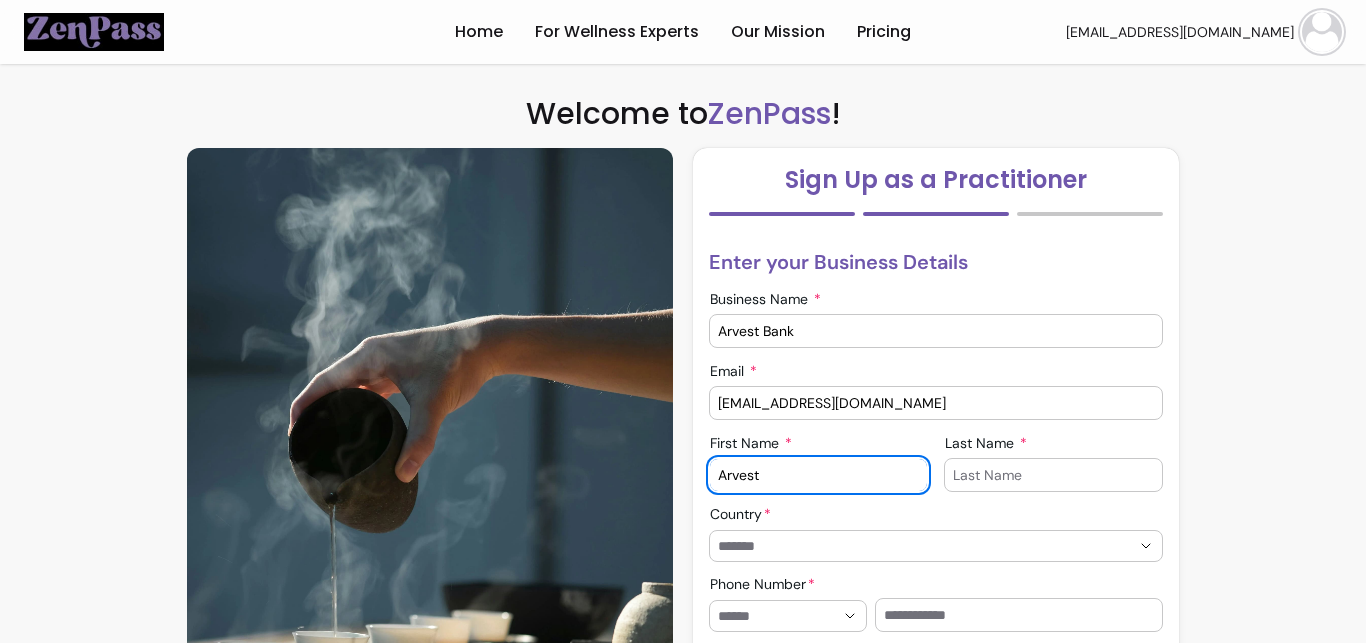 type on "Arvest" 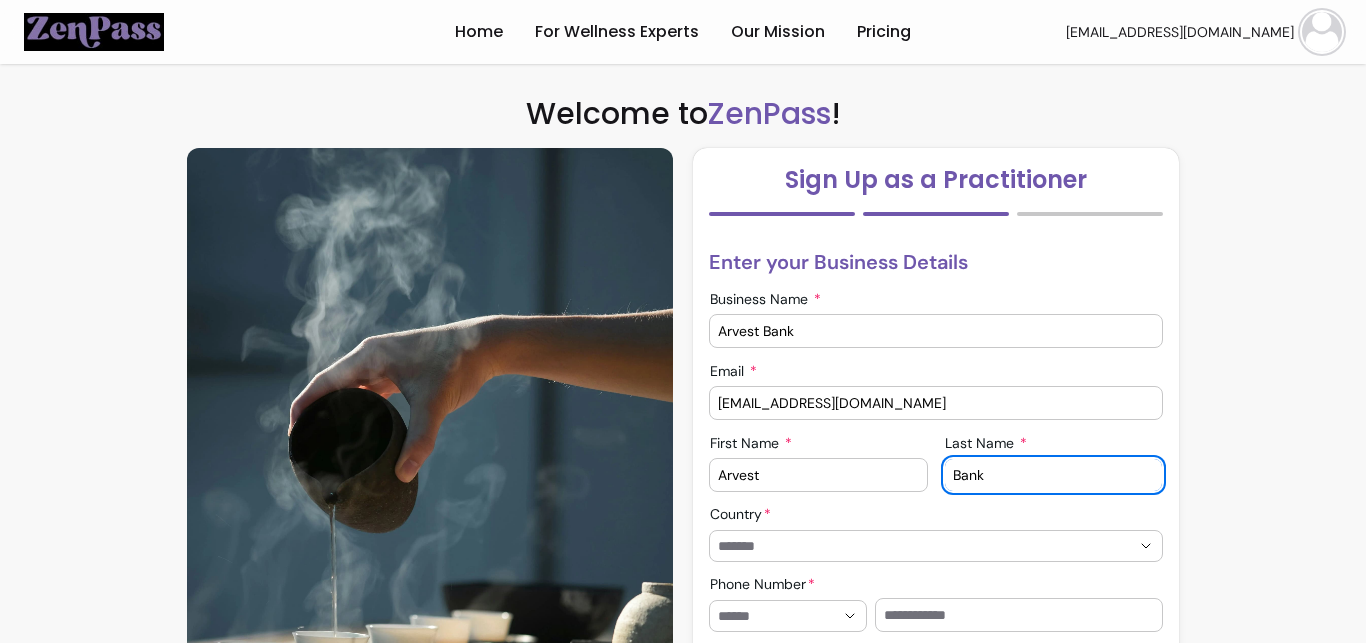 type on "Bank" 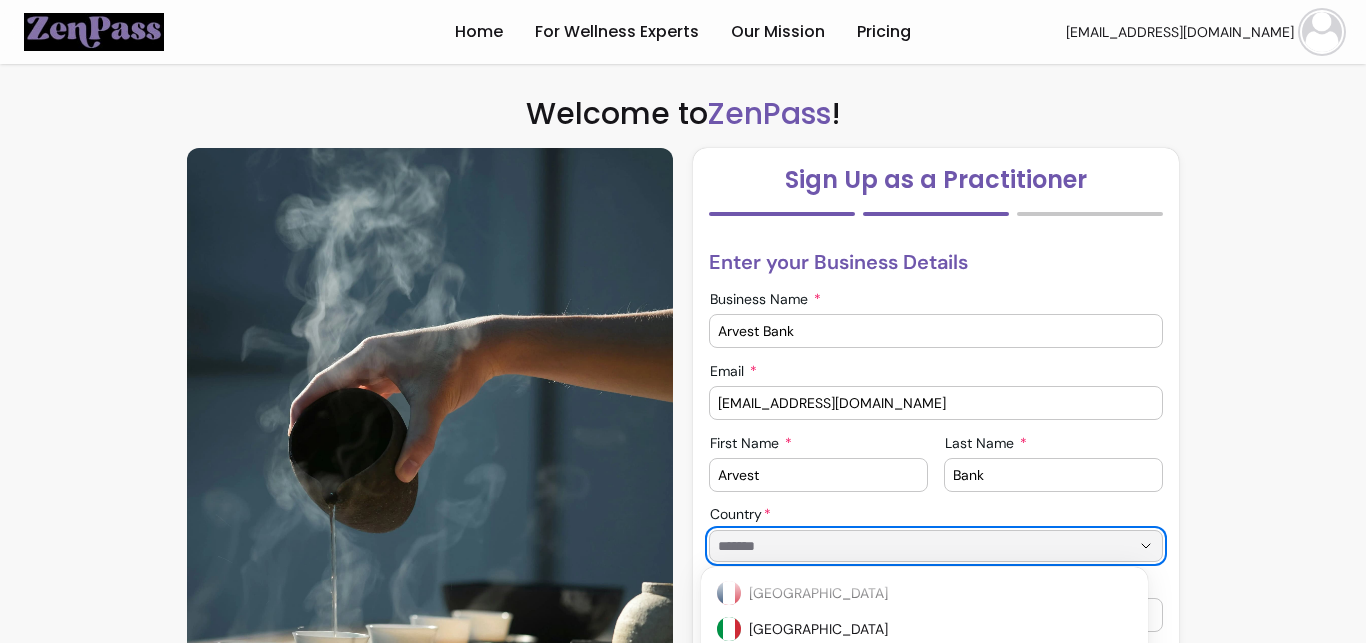 scroll, scrollTop: 173, scrollLeft: 0, axis: vertical 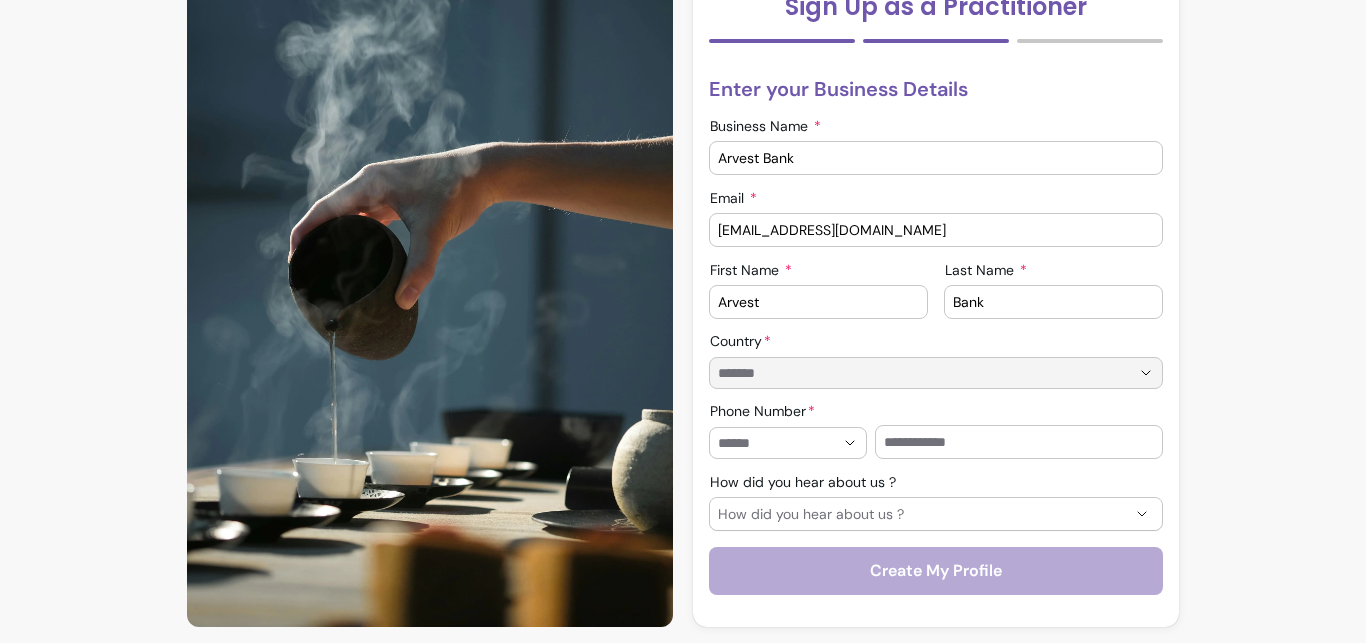 click on "Country" at bounding box center [908, 373] 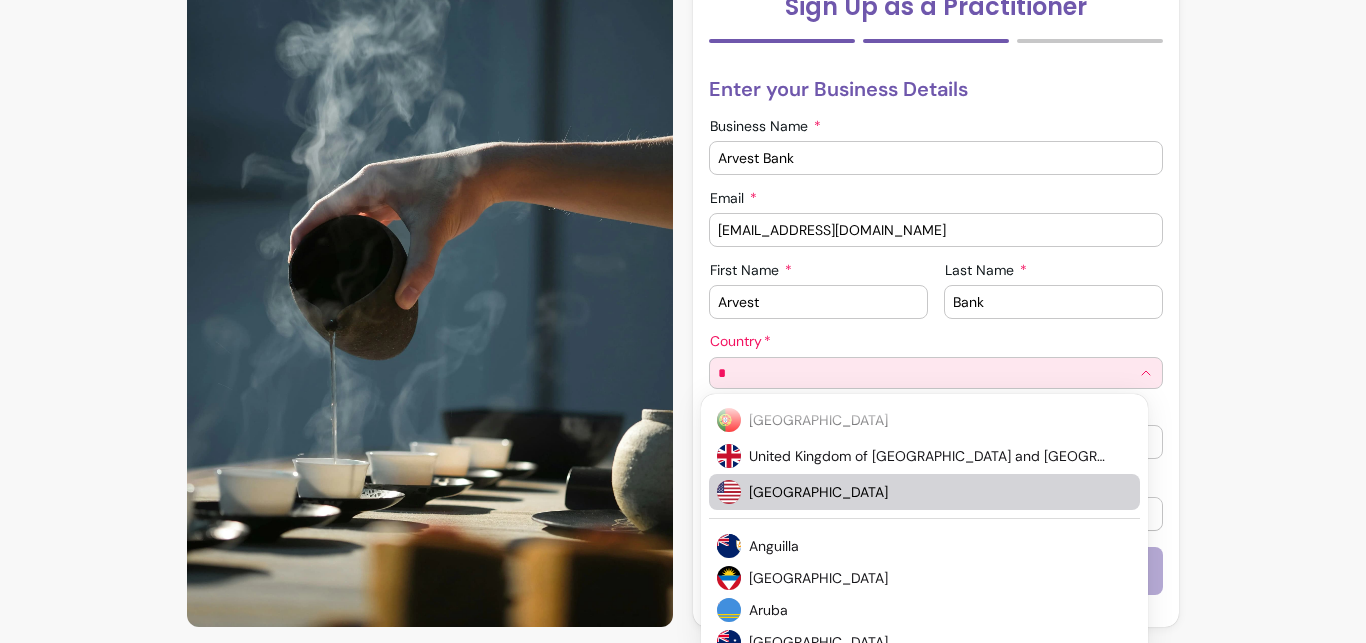 click on "United States of America" at bounding box center [931, 492] 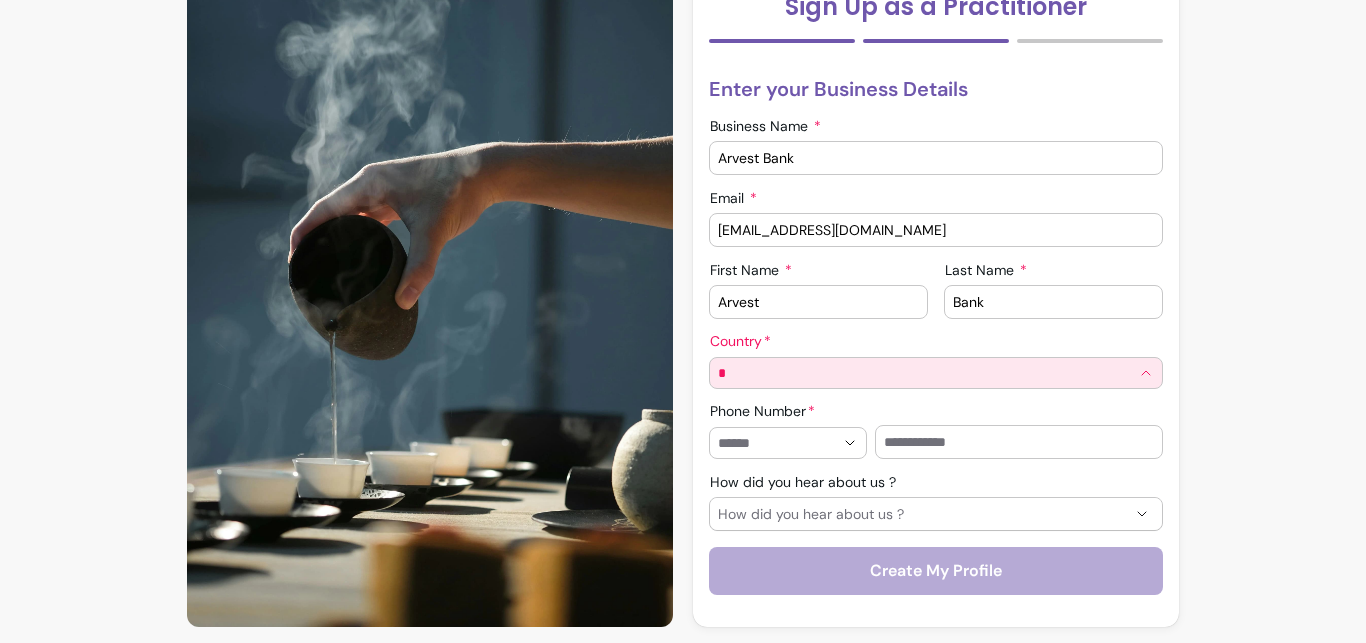 type on "**********" 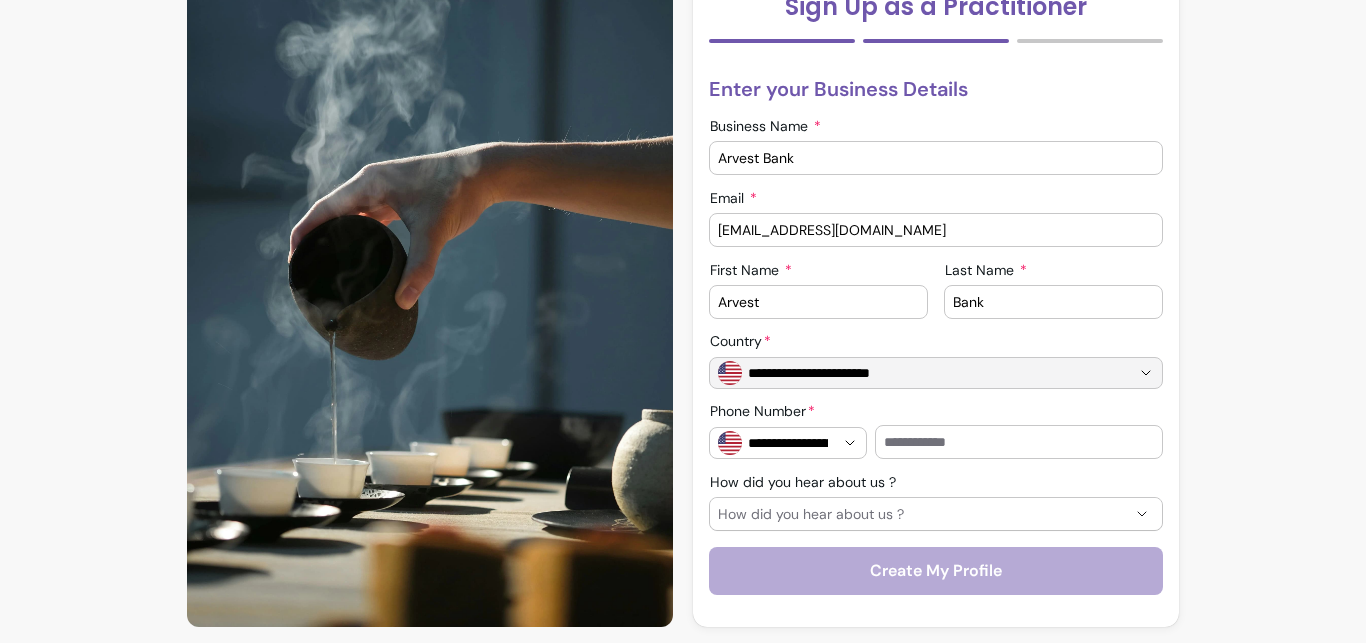 type on "**********" 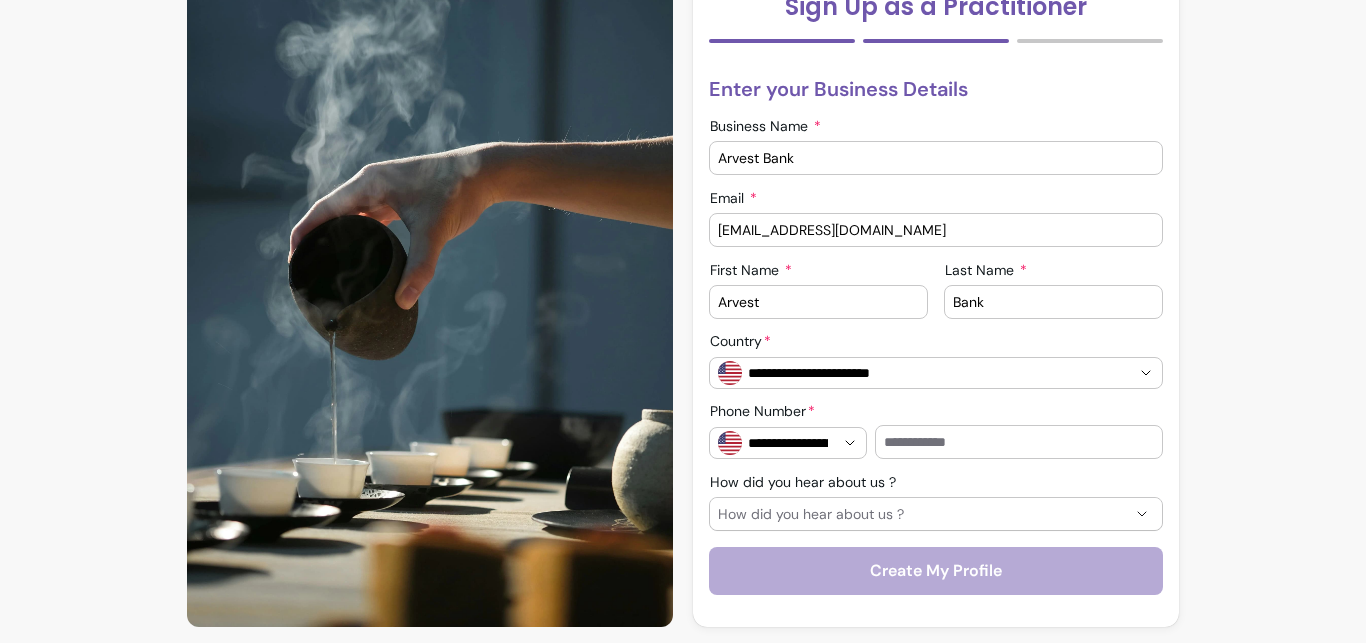 click at bounding box center (1019, 442) 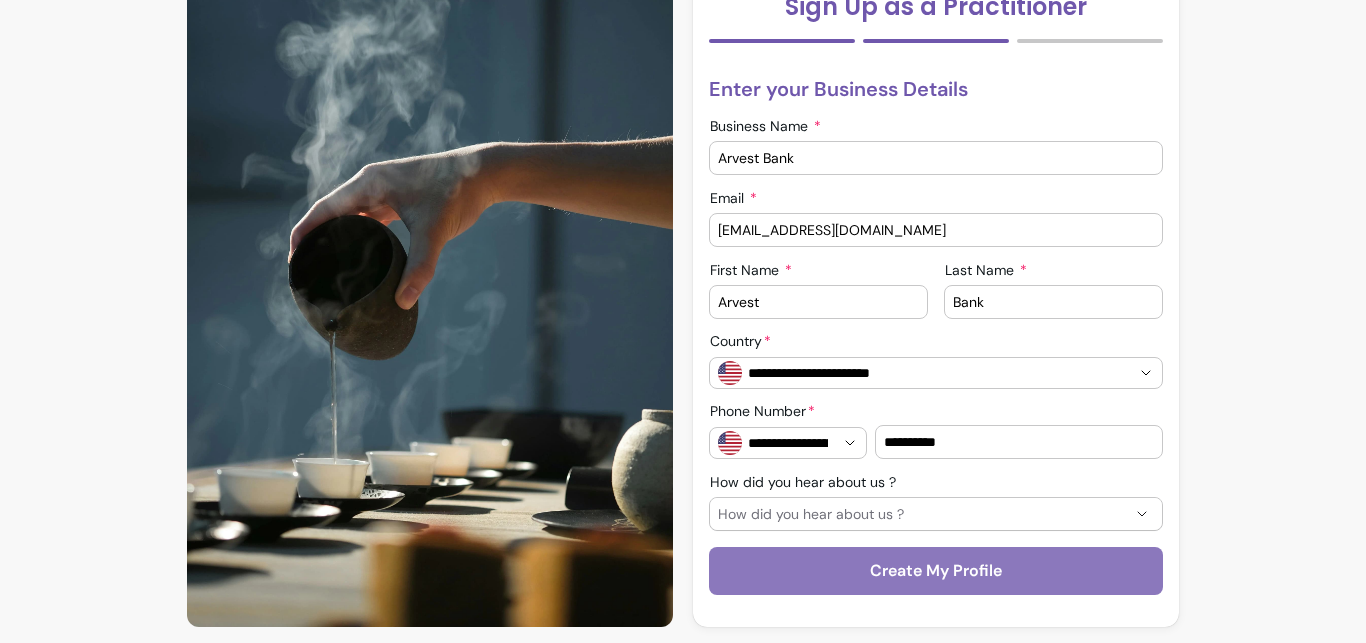 type on "**********" 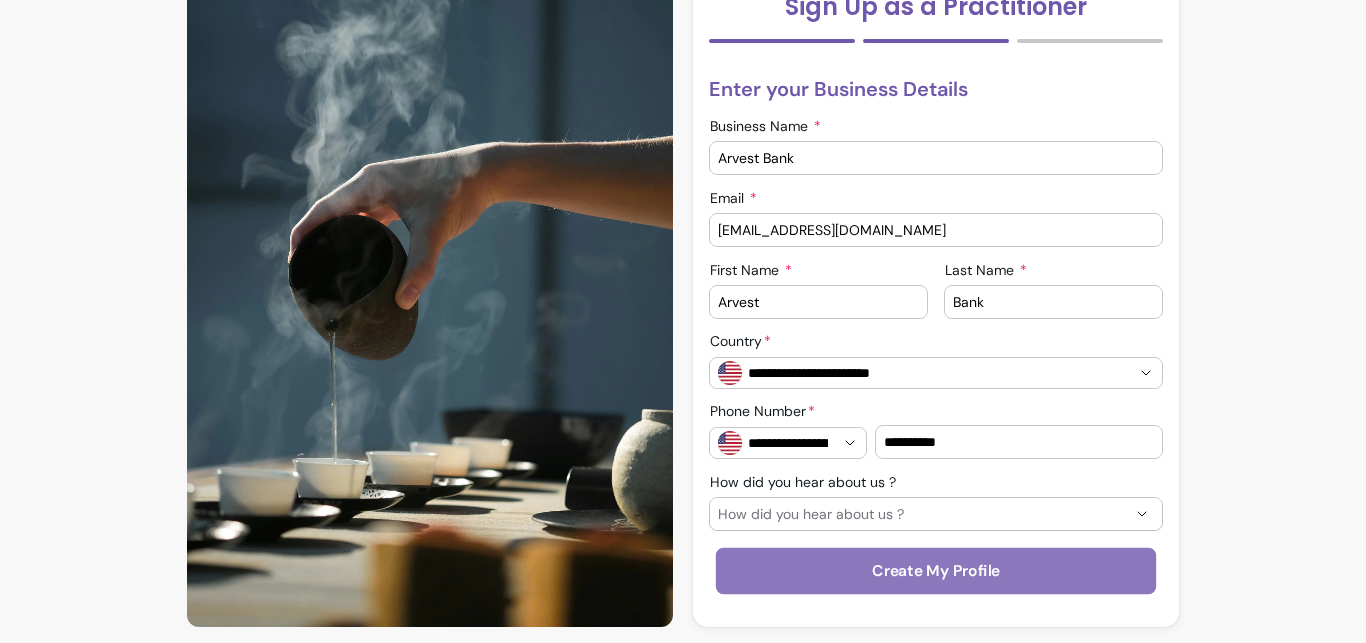 click on "Create My Profile" at bounding box center [936, 571] 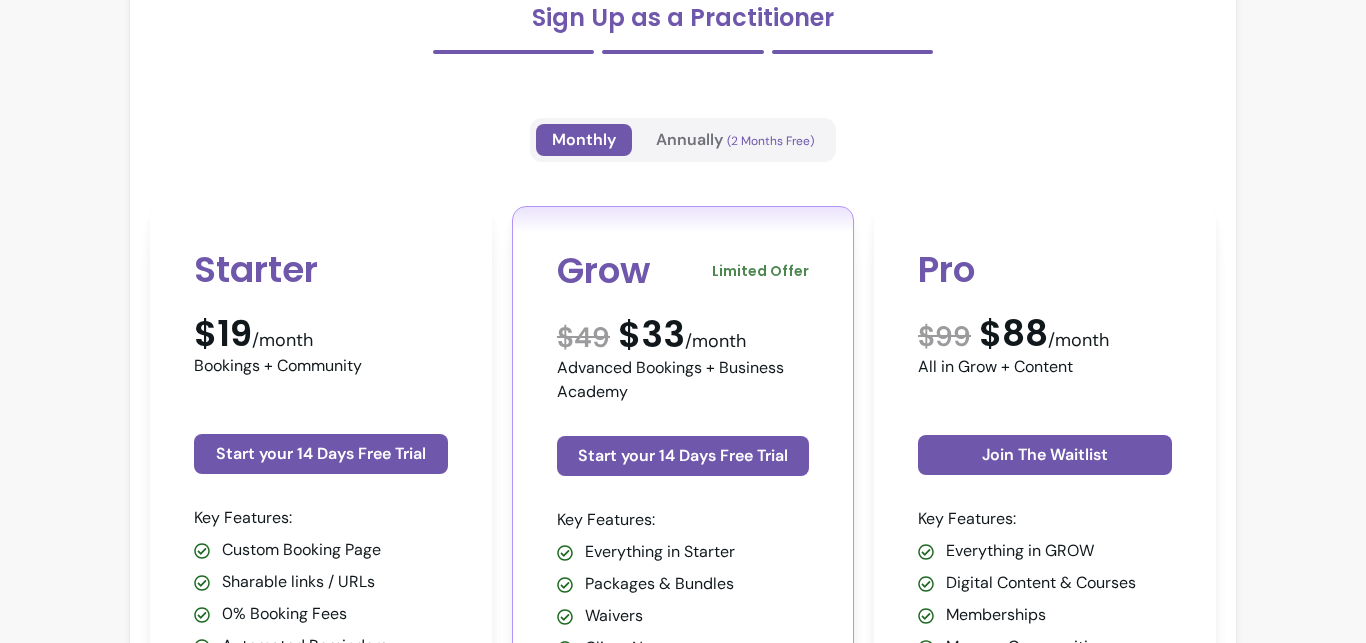 scroll, scrollTop: 252, scrollLeft: 0, axis: vertical 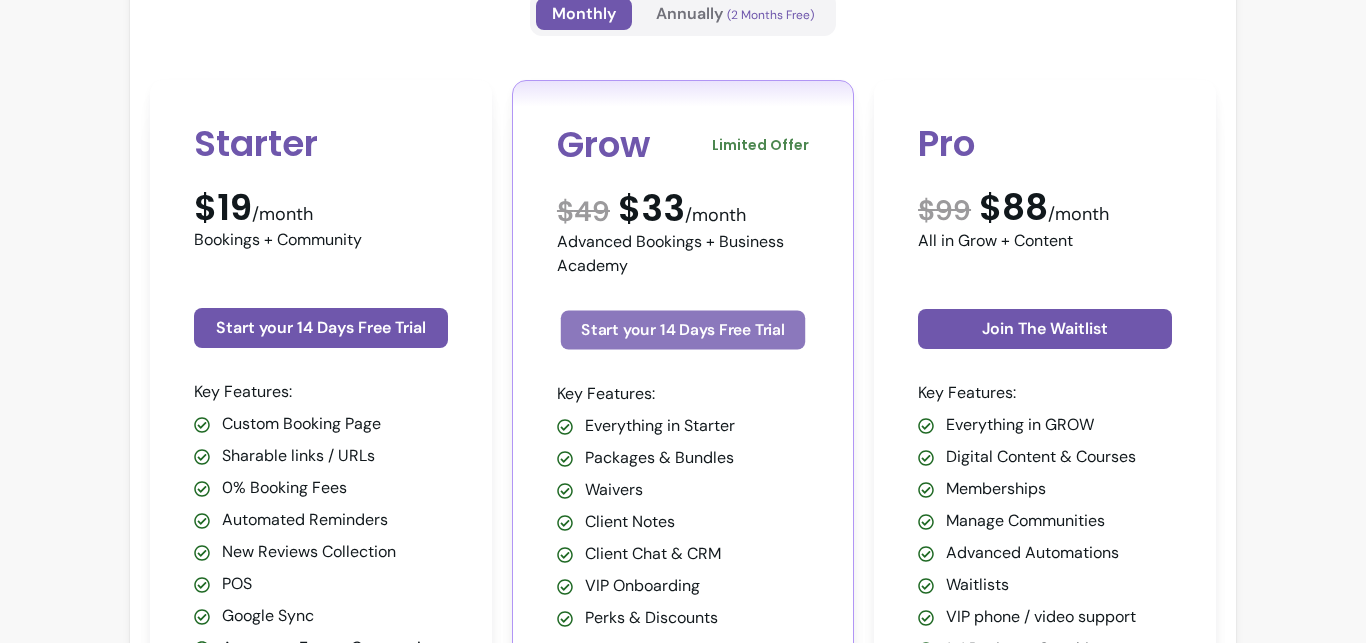 click on "Start your 14 Days Free Trial" at bounding box center (683, 330) 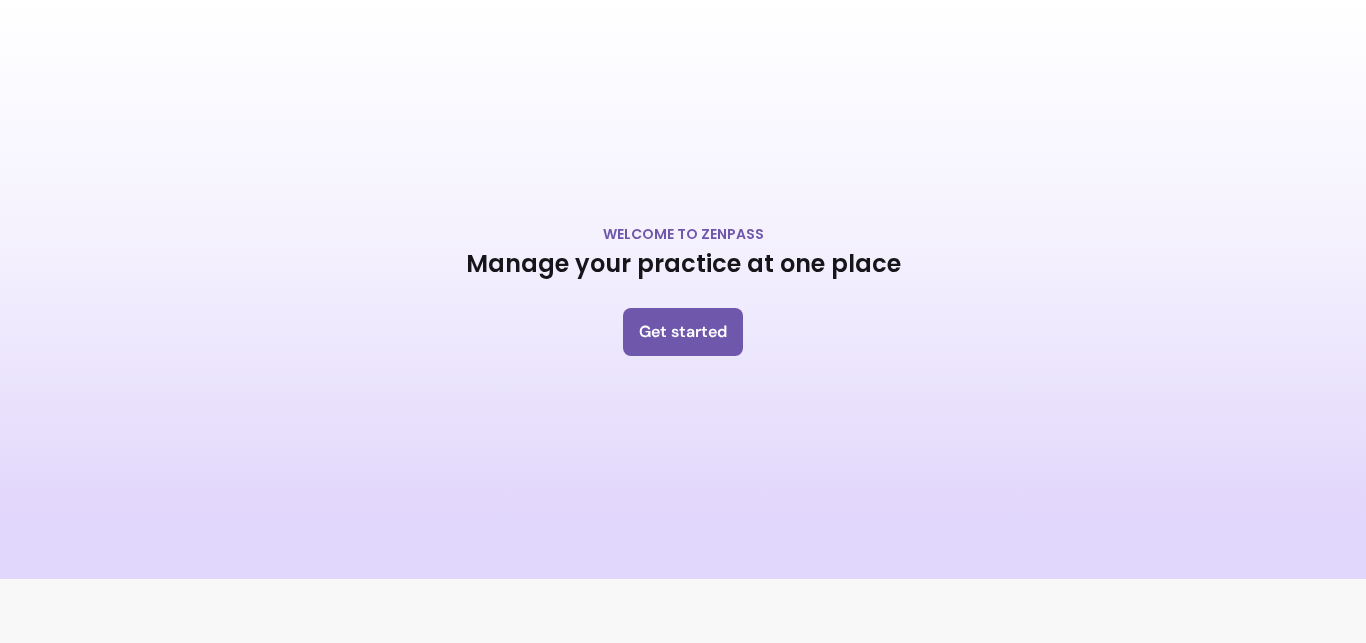 scroll, scrollTop: 0, scrollLeft: 0, axis: both 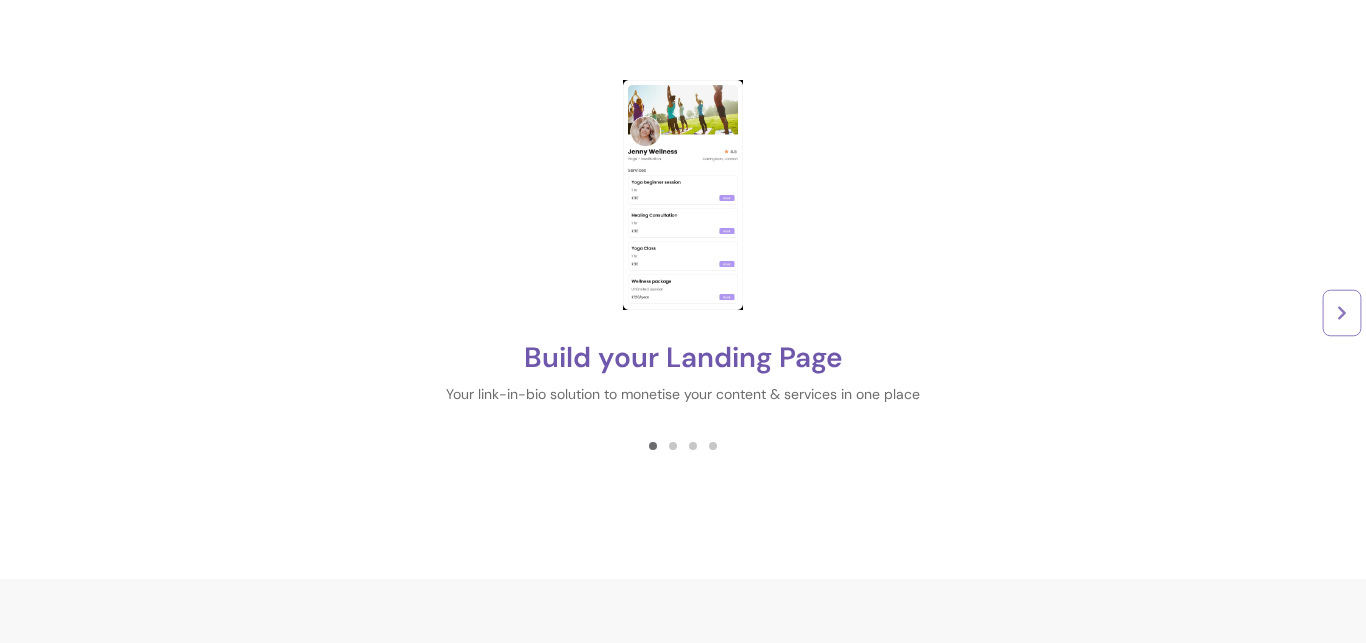 click at bounding box center [1342, 313] 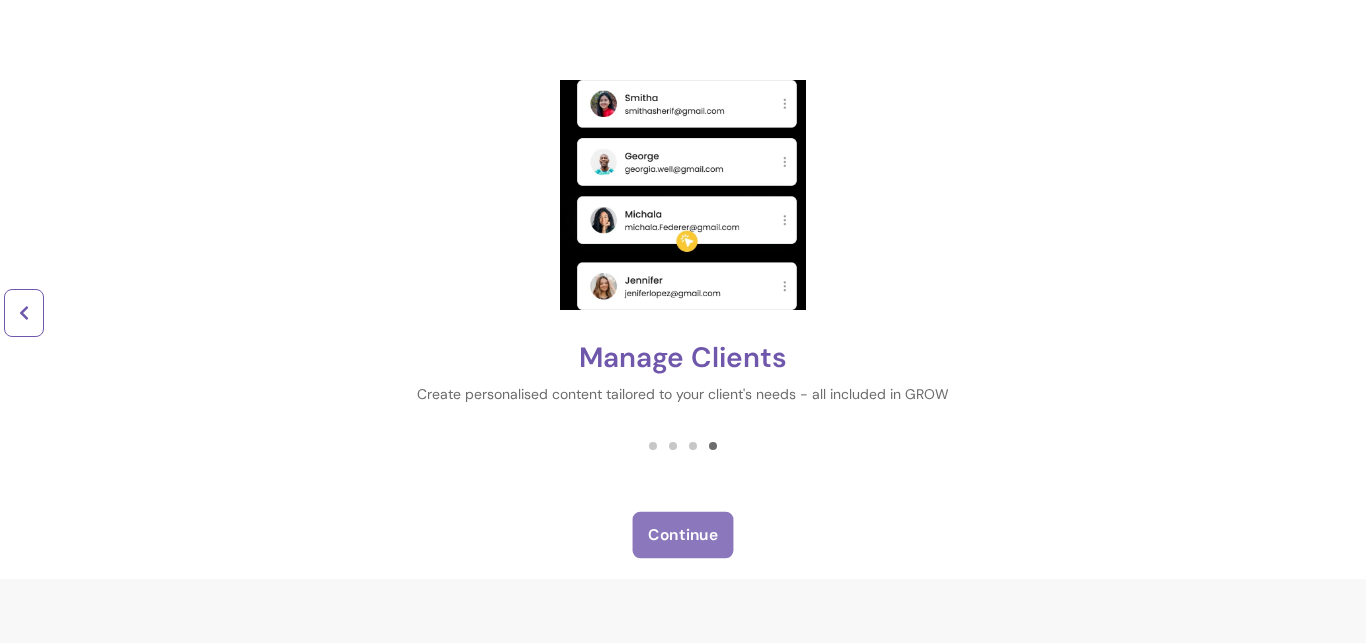 click on "Continue" at bounding box center [683, 535] 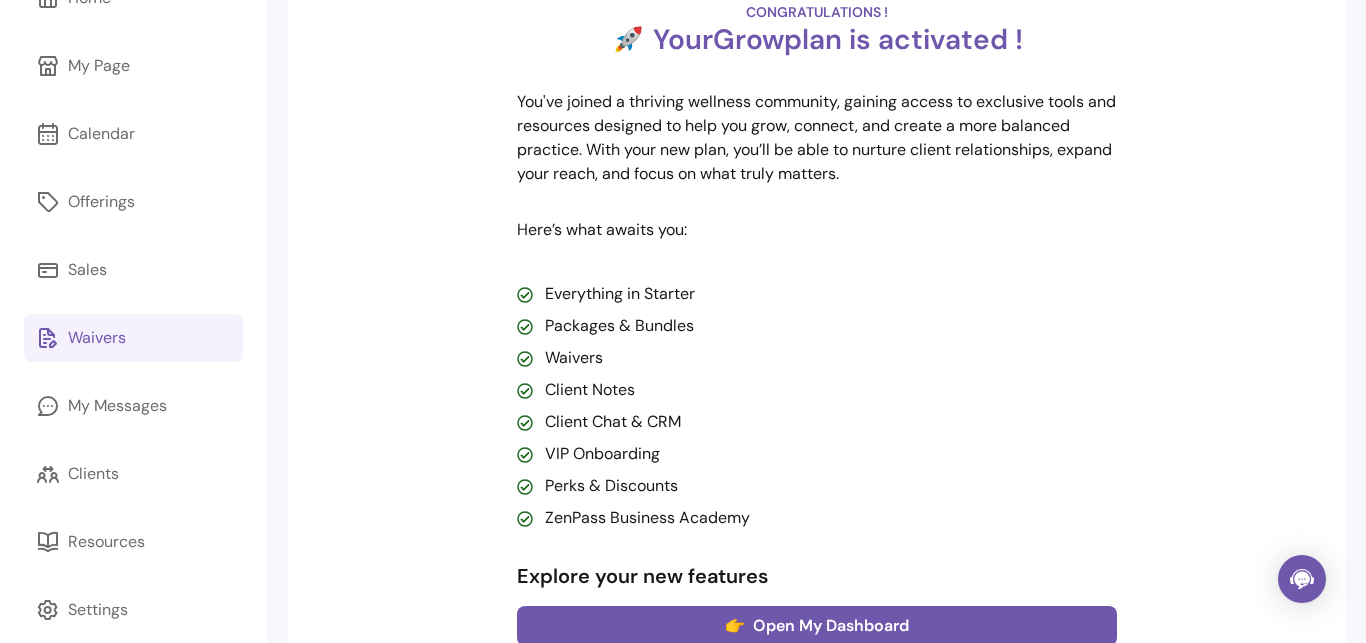 scroll, scrollTop: 173, scrollLeft: 0, axis: vertical 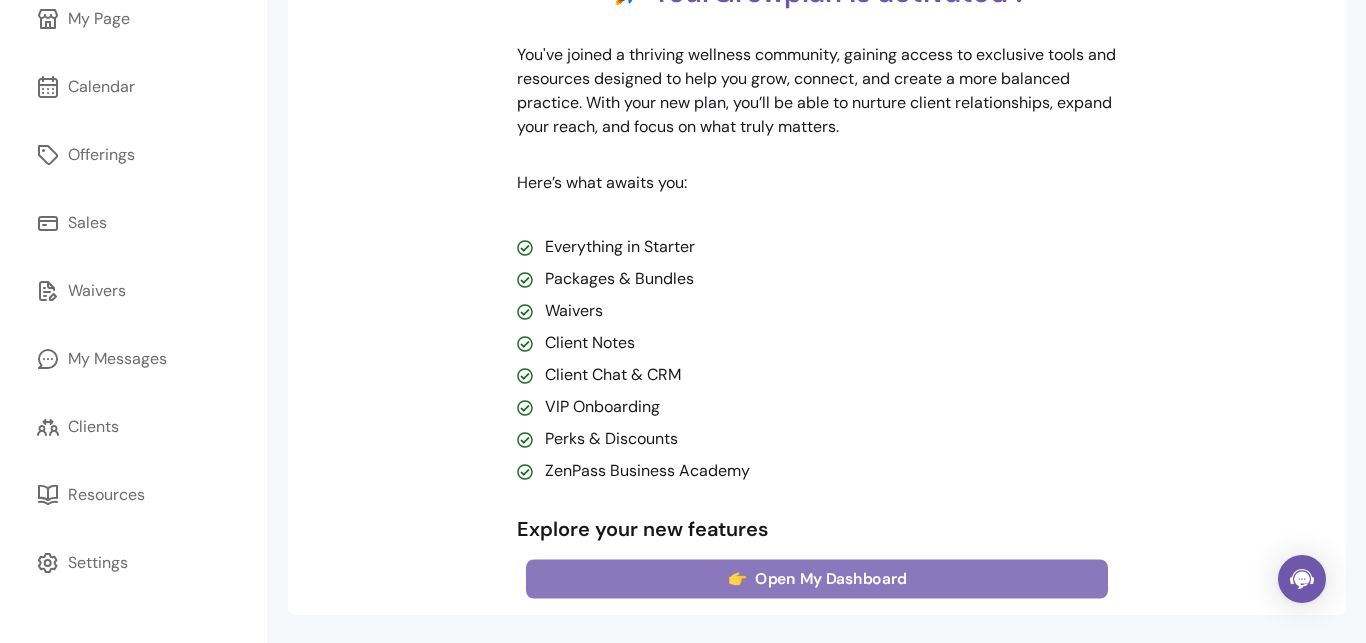 click on "👉 Open My Dashboard" at bounding box center [817, 579] 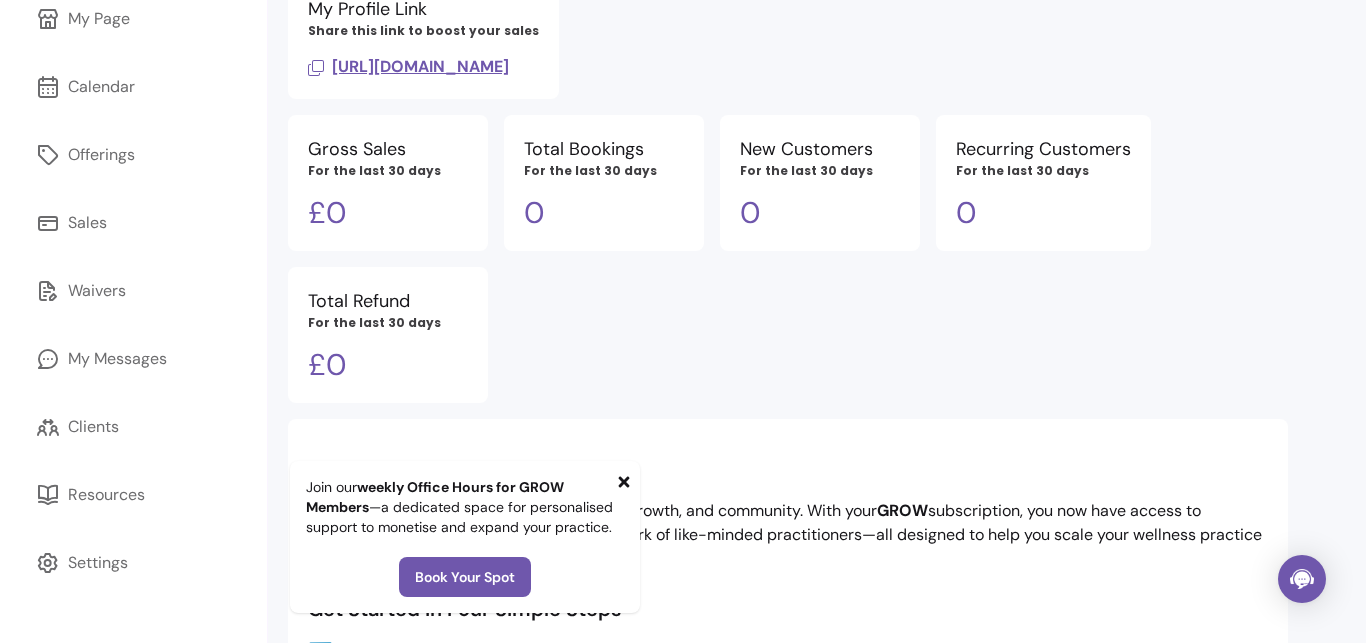 scroll, scrollTop: 0, scrollLeft: 0, axis: both 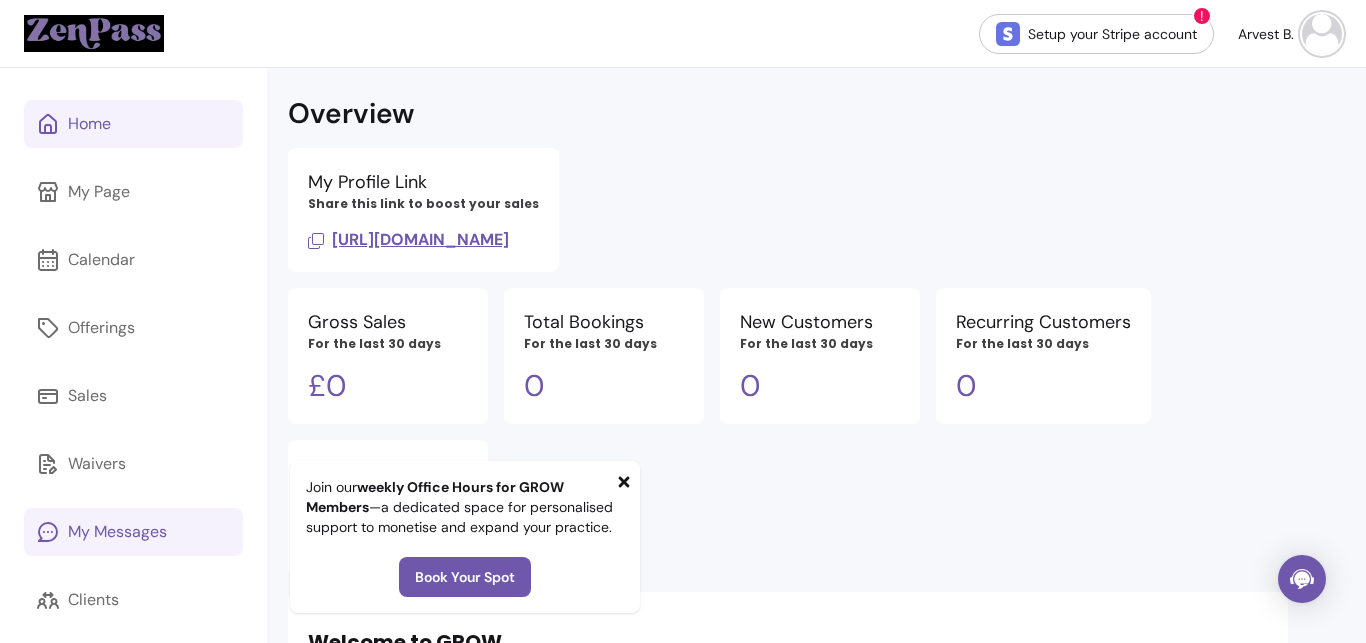 click on "My Messages" at bounding box center (117, 532) 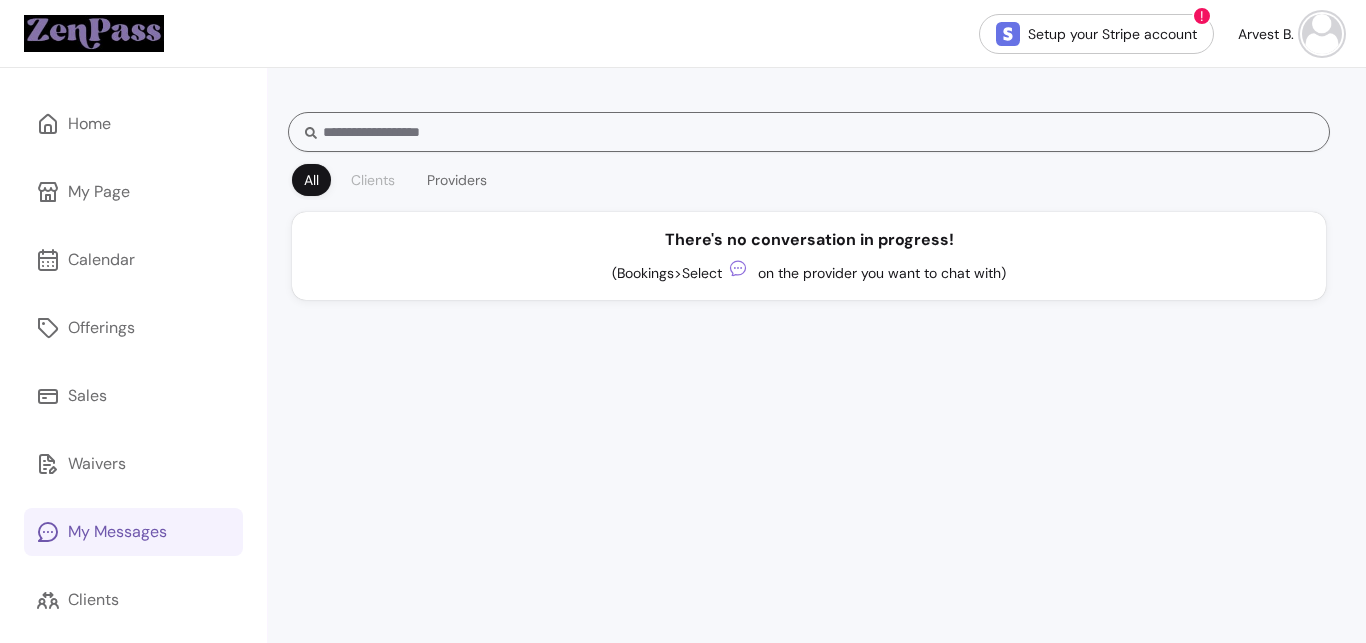 click on "Clients" at bounding box center (373, 180) 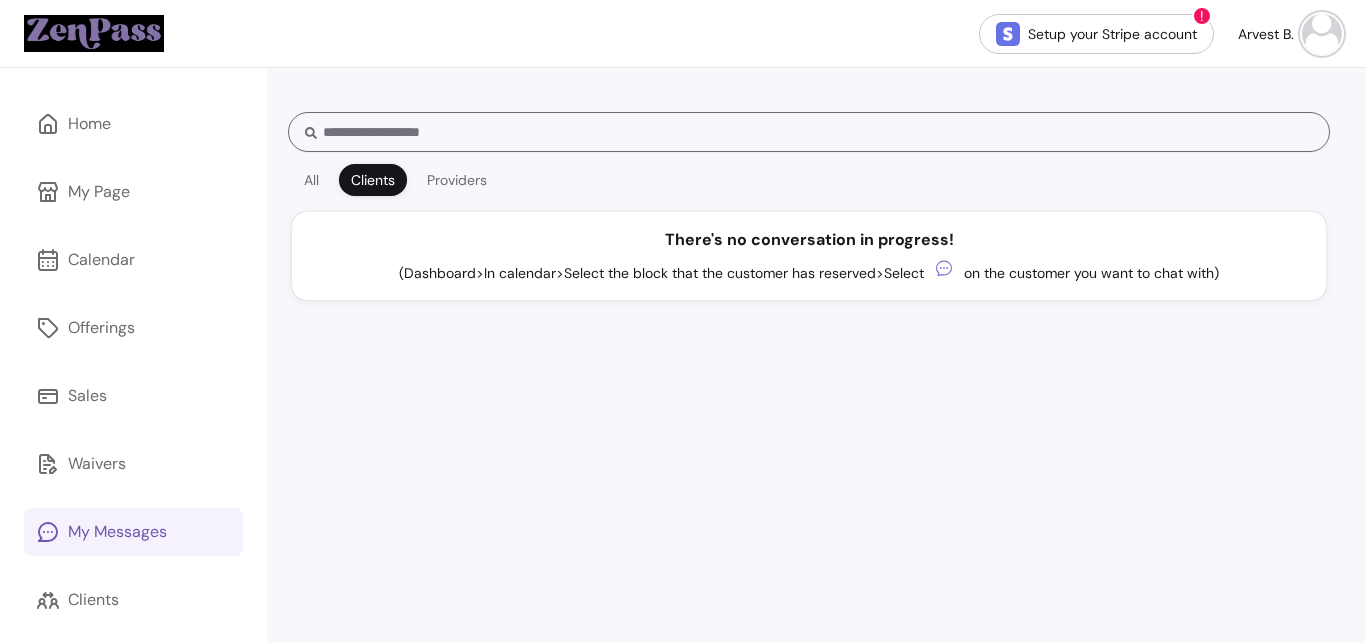 scroll, scrollTop: 149, scrollLeft: 0, axis: vertical 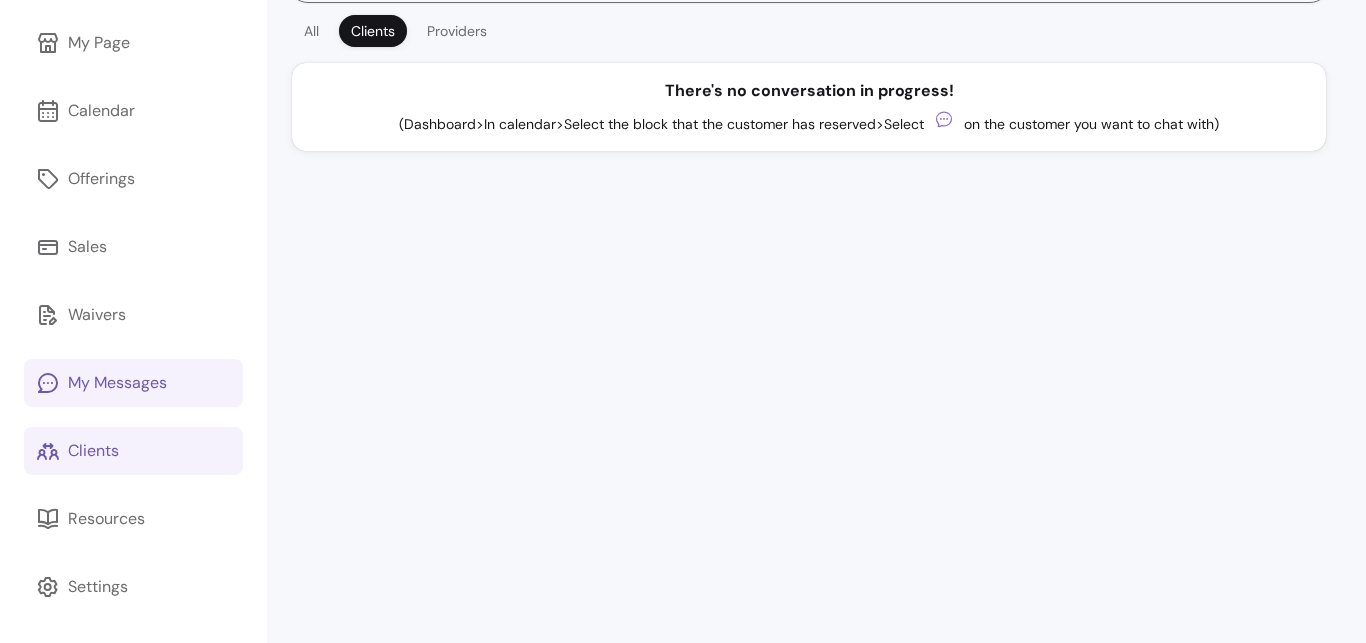 click on "Clients" at bounding box center [93, 451] 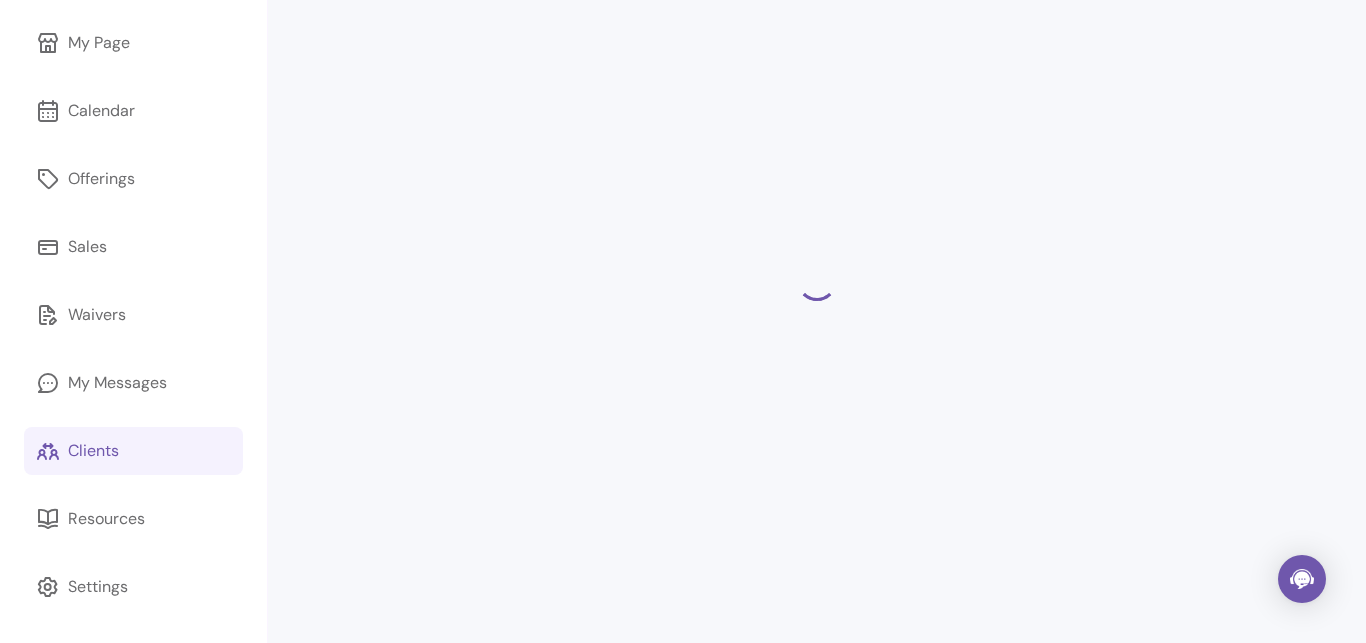 scroll, scrollTop: 68, scrollLeft: 0, axis: vertical 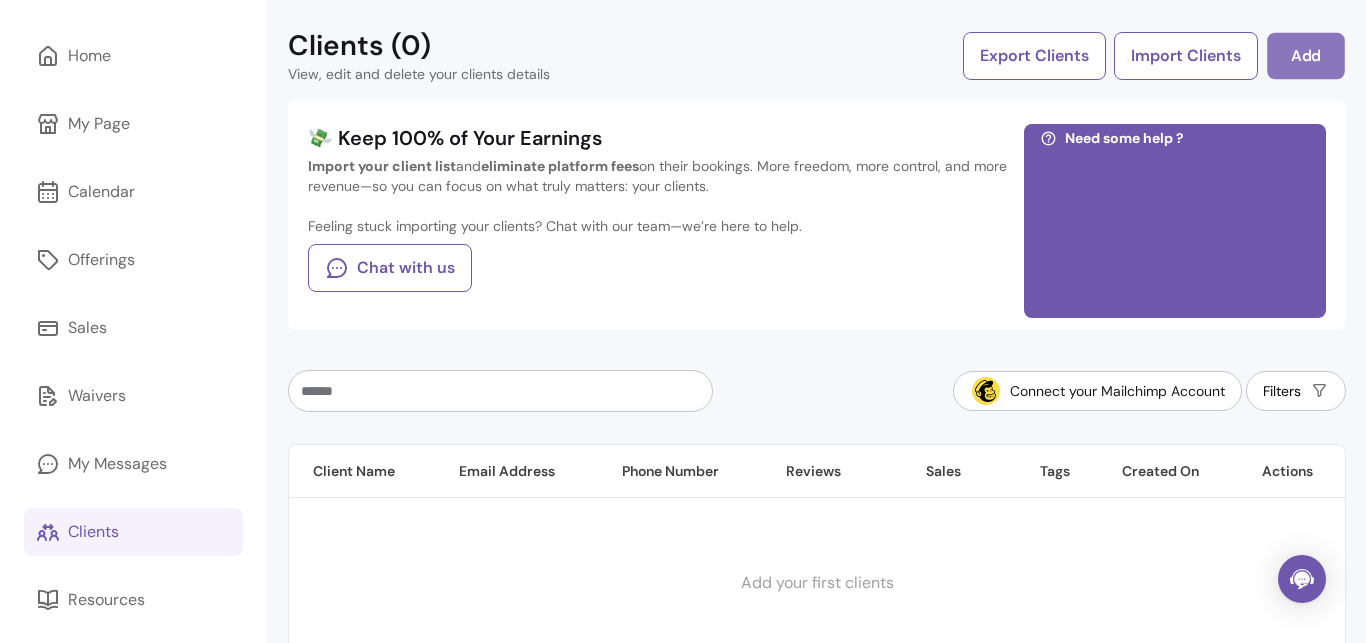 click on "Add" at bounding box center [1306, 56] 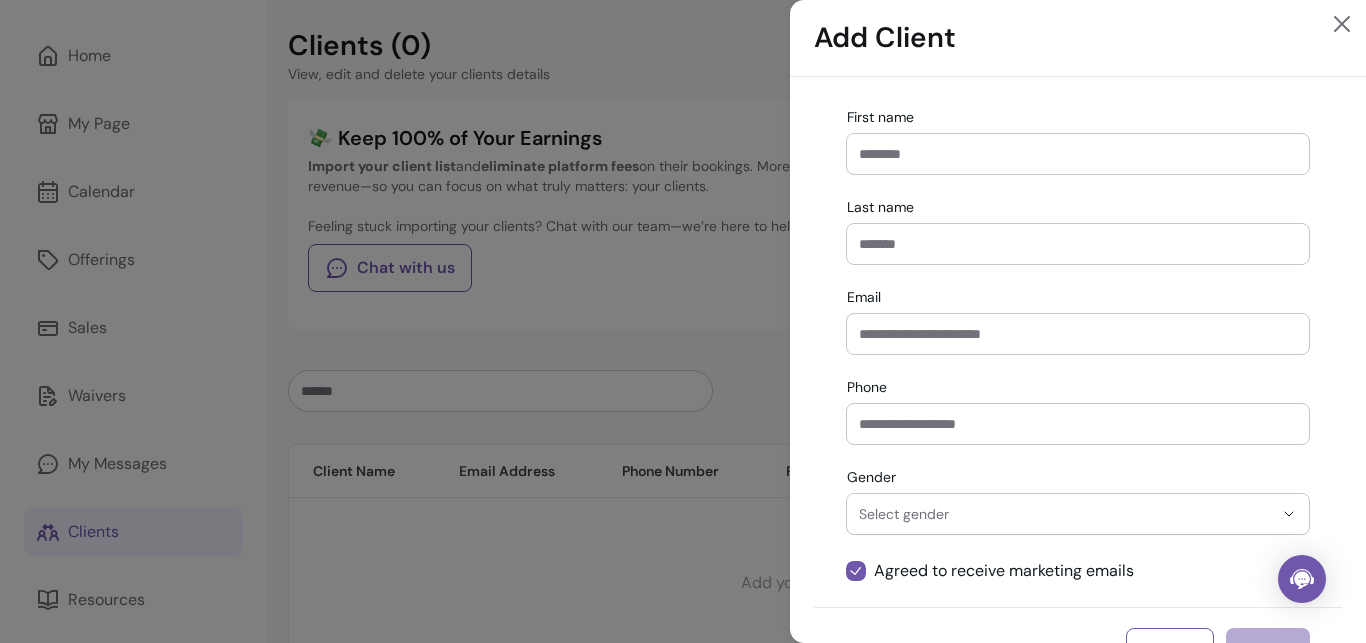 click on "Email" at bounding box center (1078, 334) 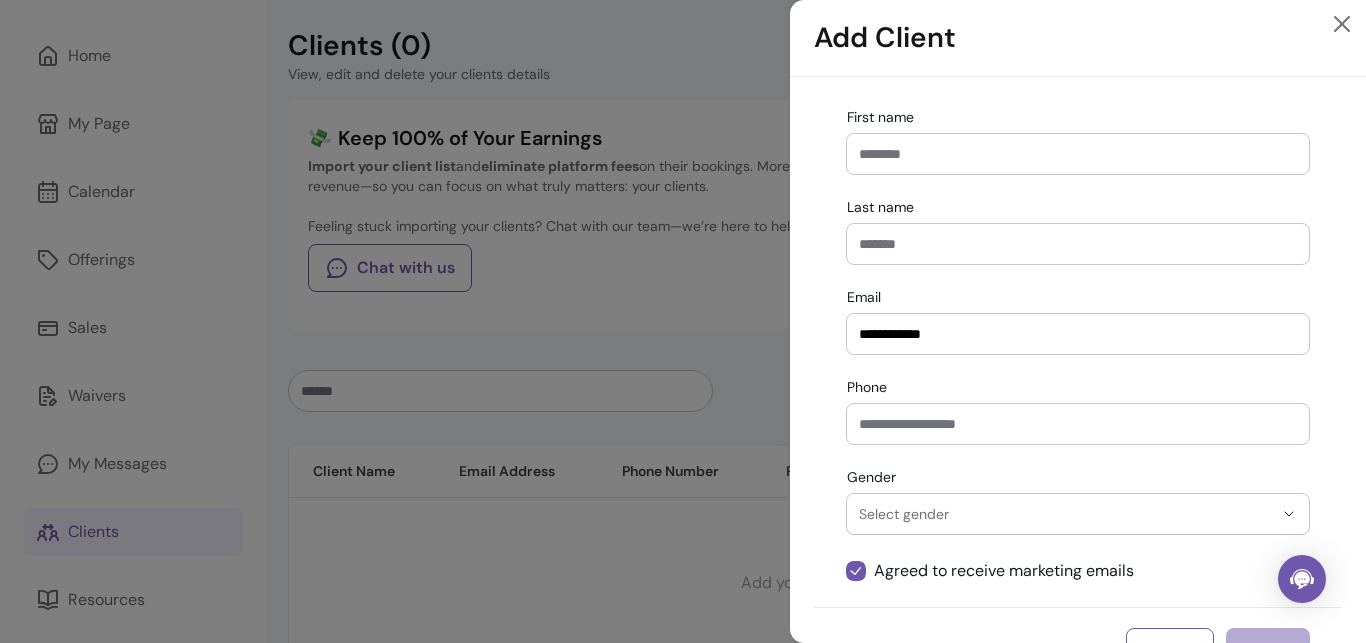 type on "**********" 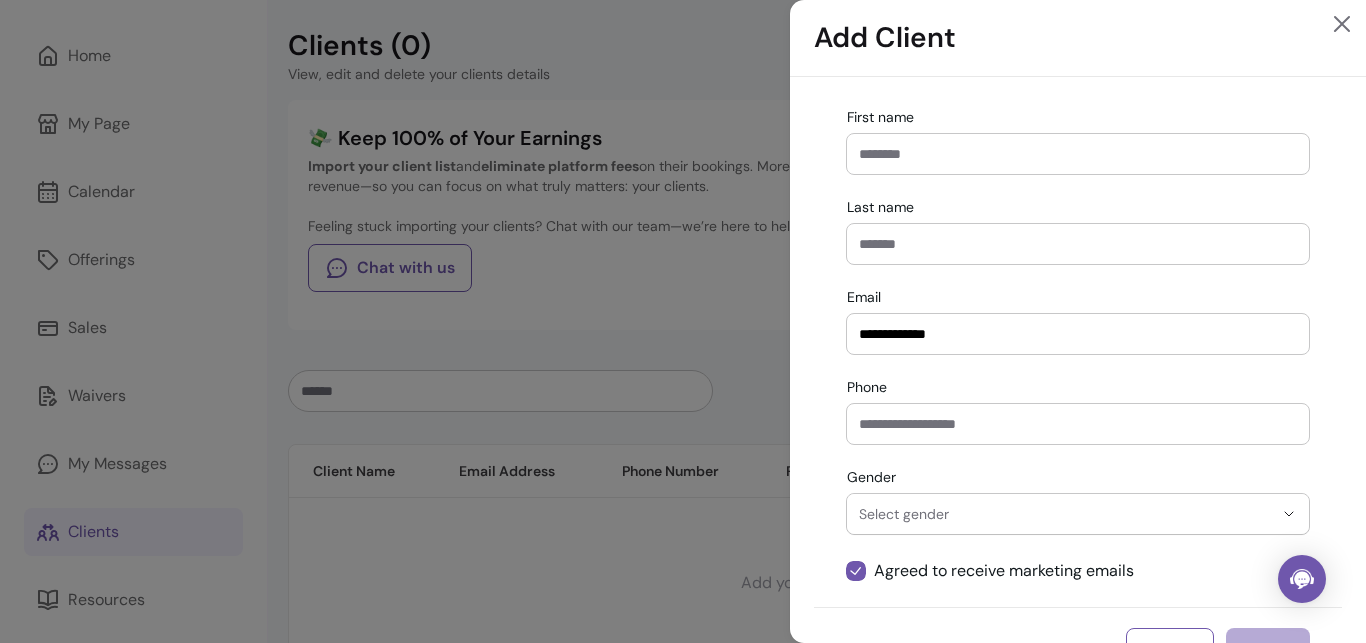 click on "First name" at bounding box center (1078, 154) 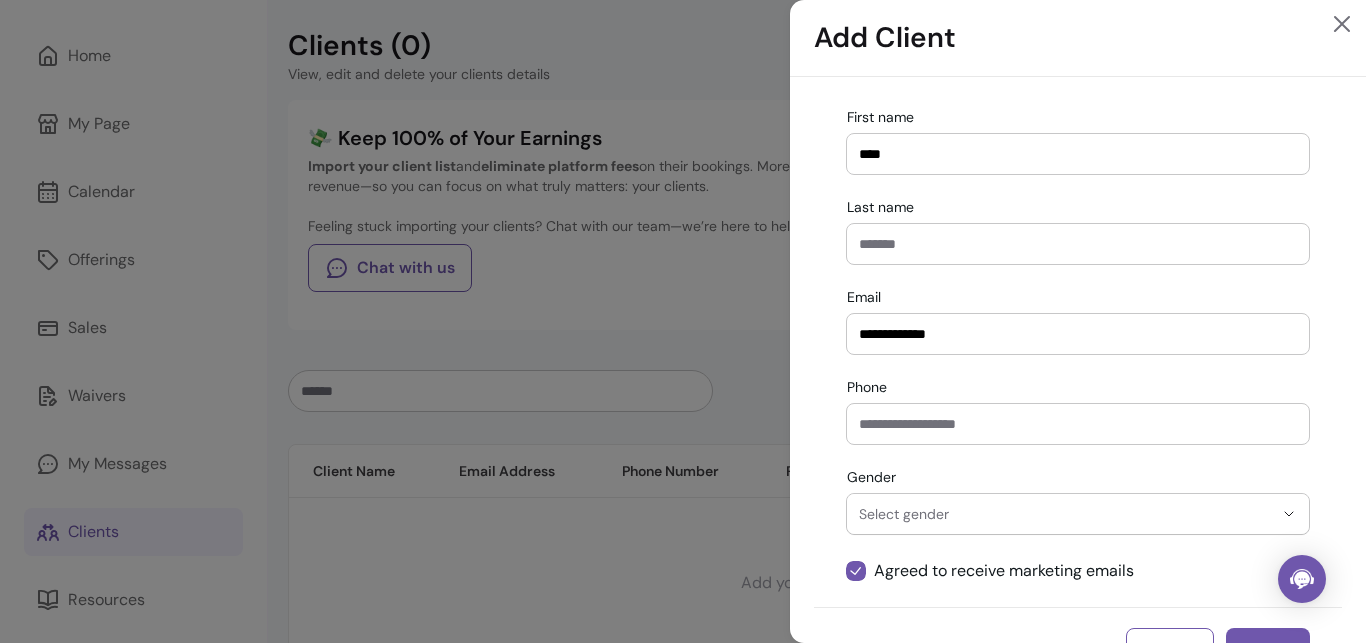 type on "****" 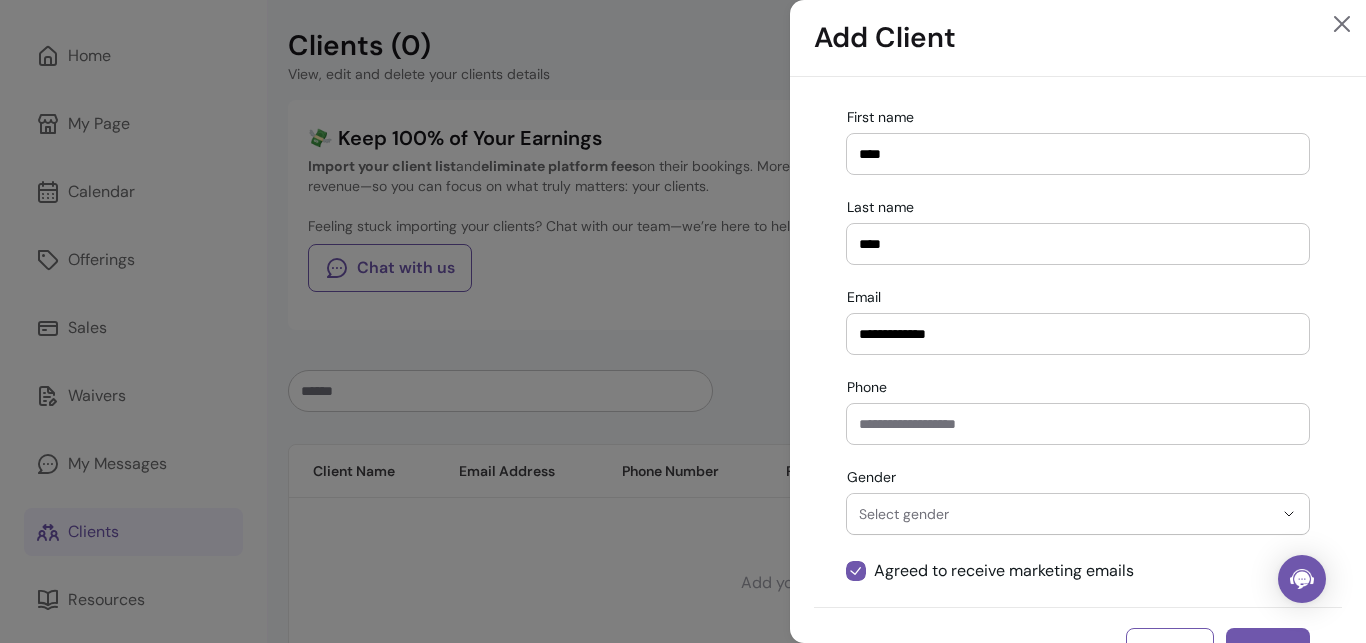 scroll, scrollTop: 61, scrollLeft: 0, axis: vertical 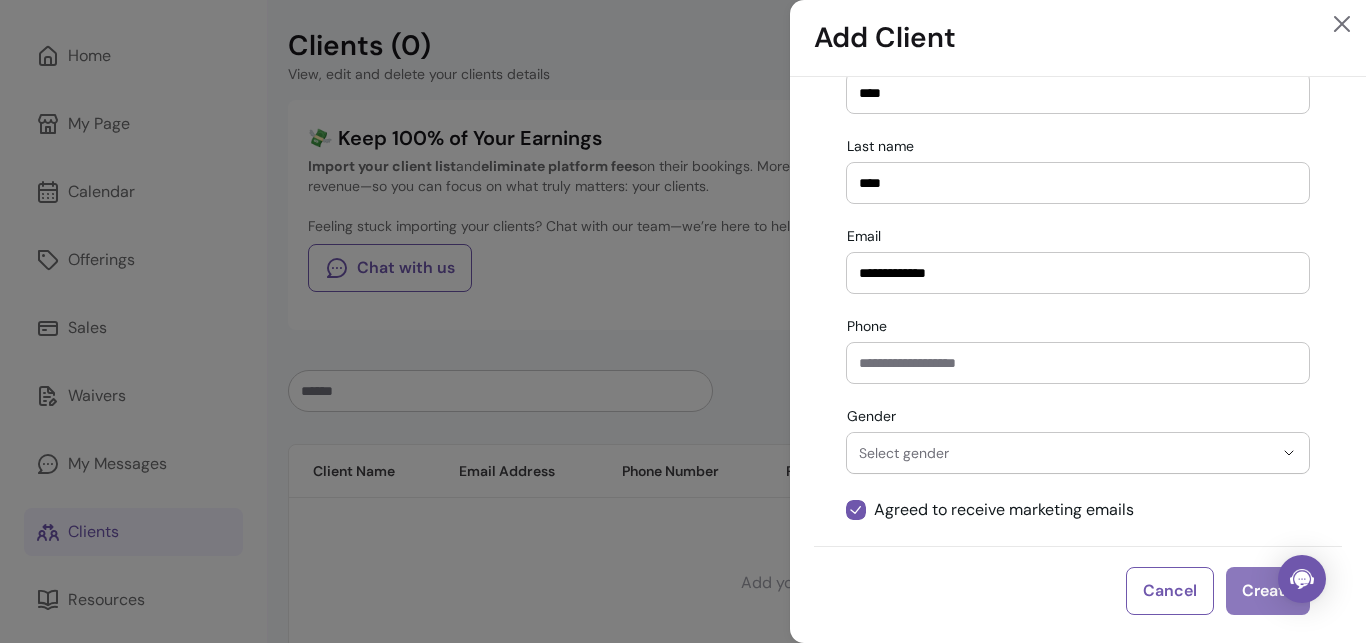 type on "****" 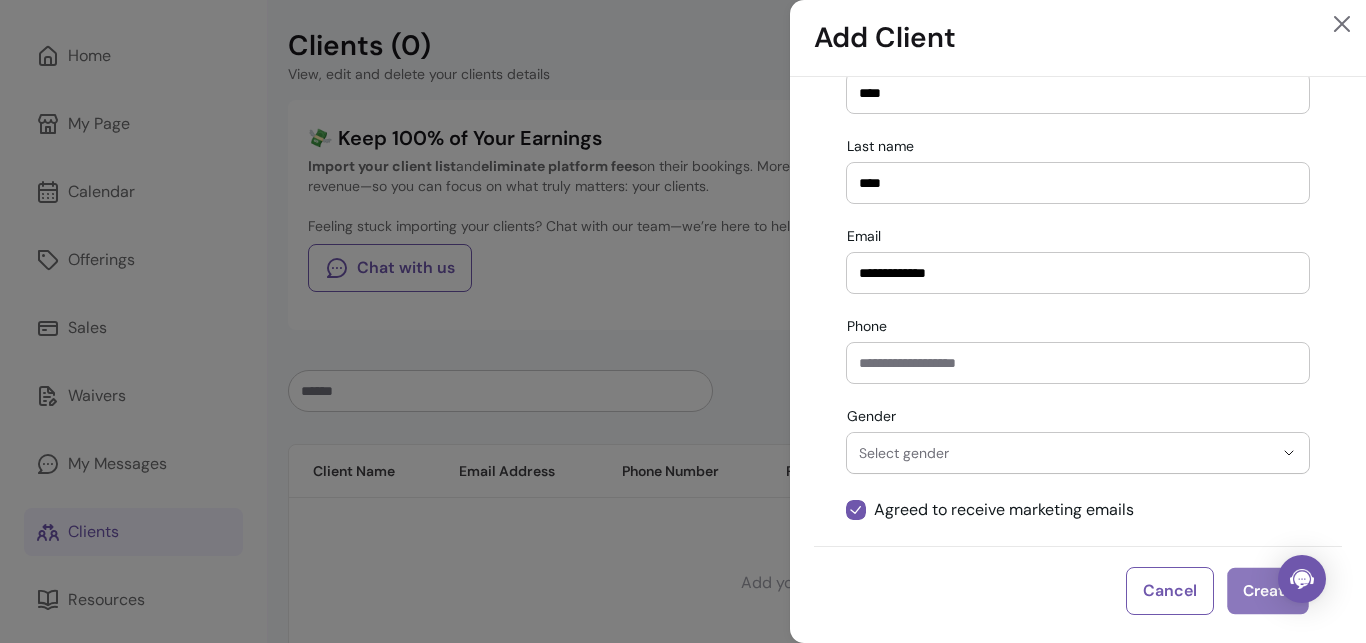 click on "Create" at bounding box center (1267, 591) 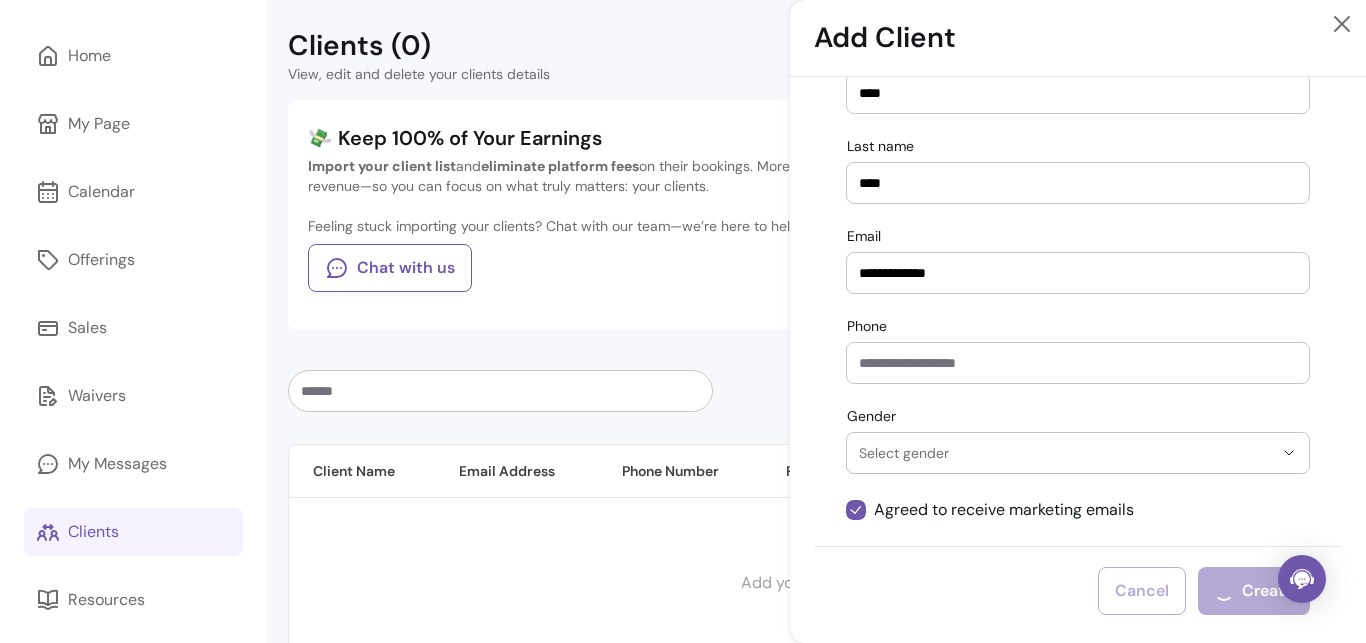 type 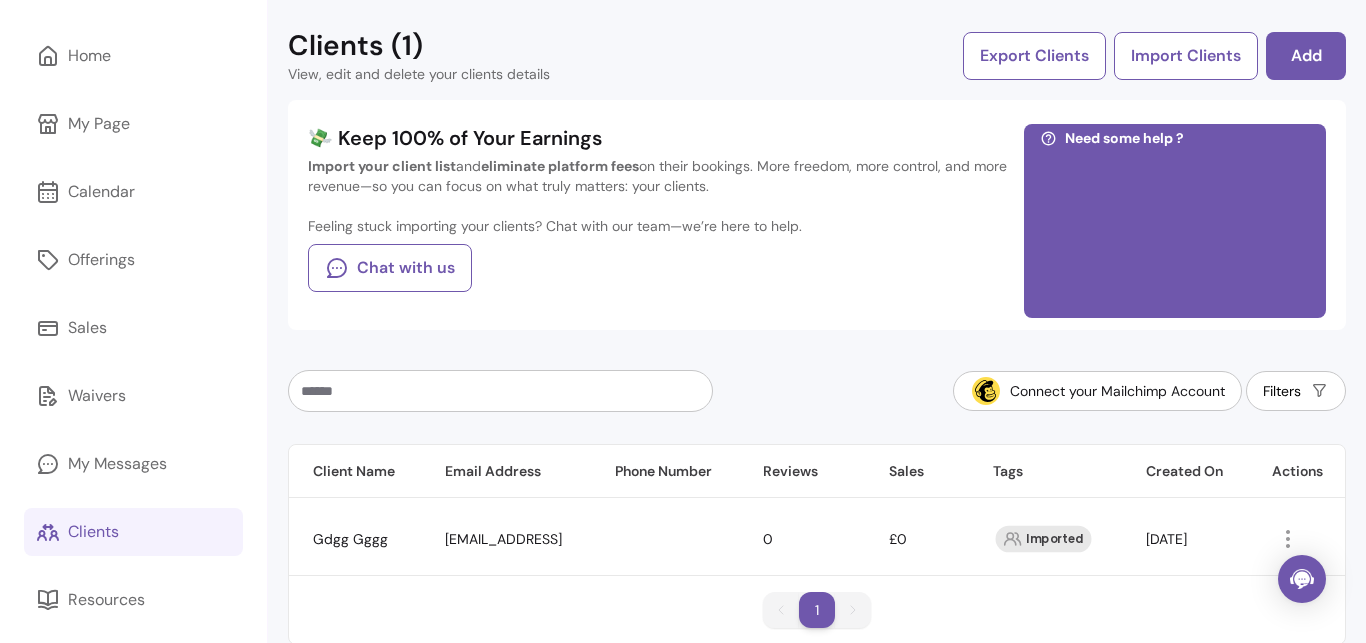scroll, scrollTop: 149, scrollLeft: 0, axis: vertical 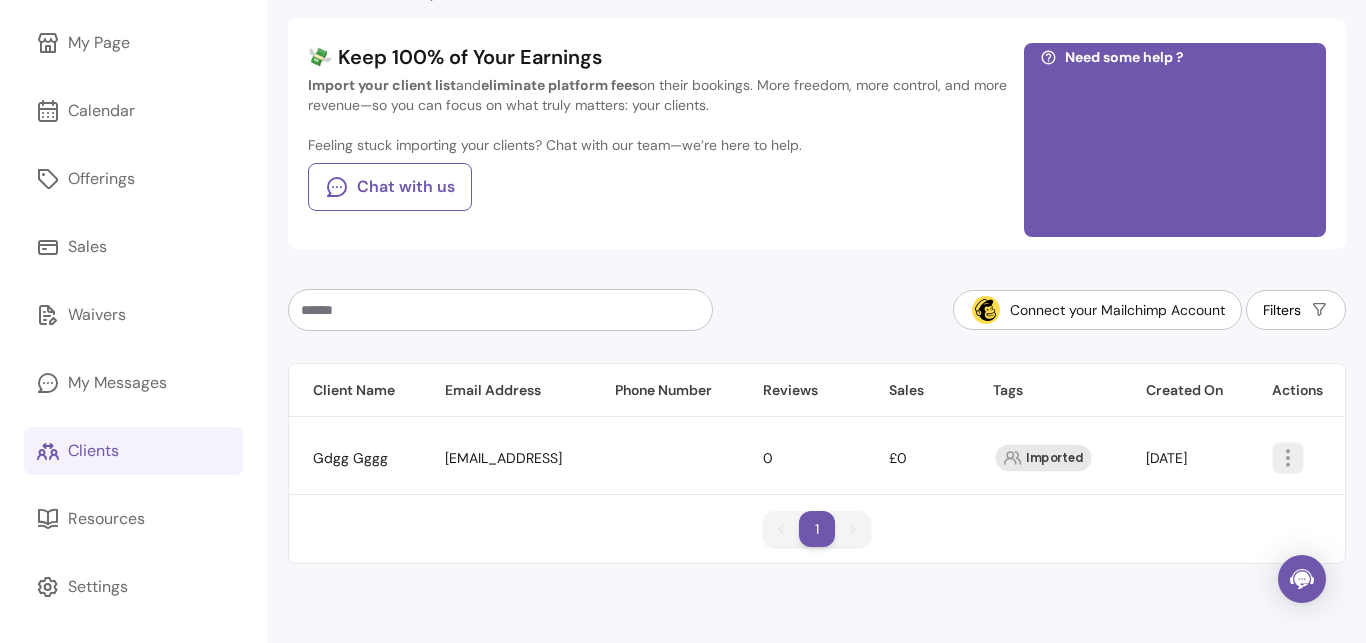 click 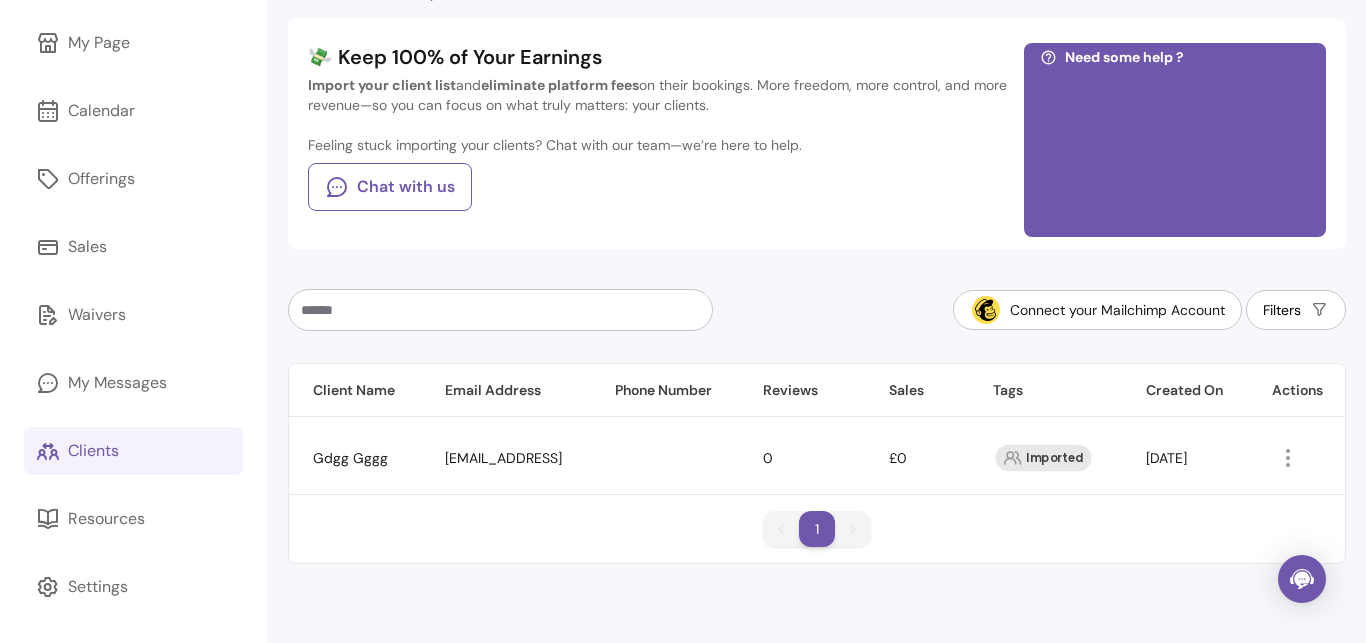 click on "1 1" at bounding box center [817, 537] 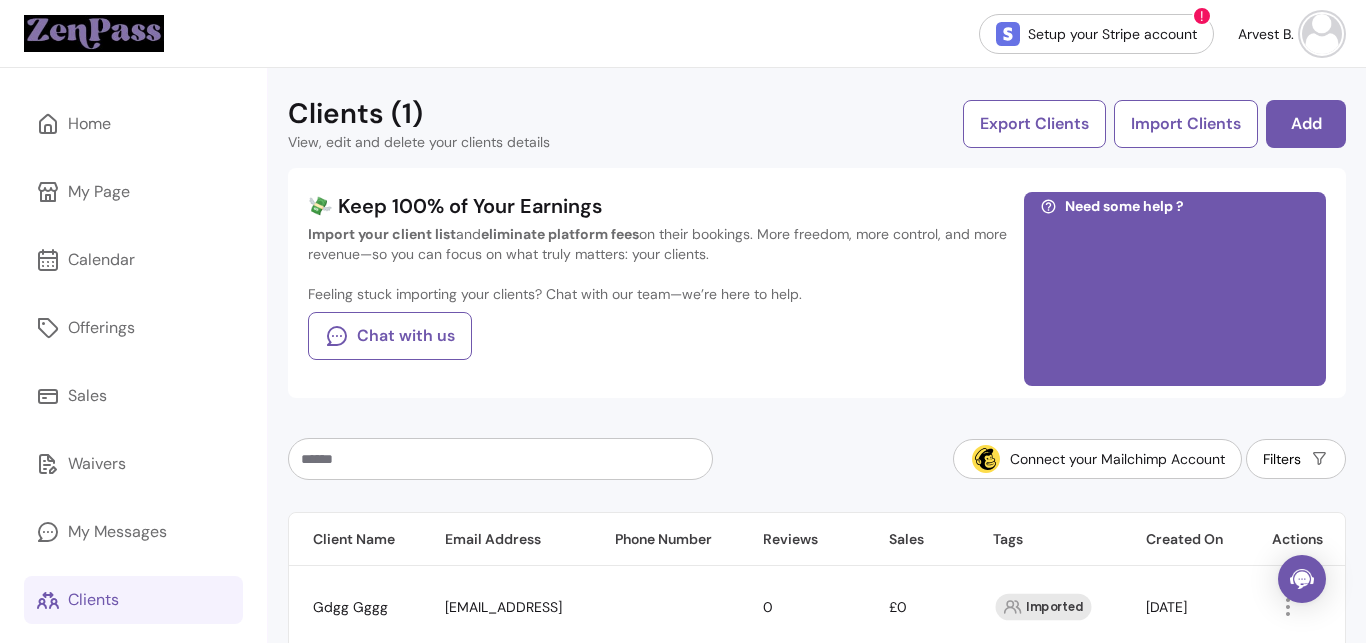 scroll, scrollTop: 149, scrollLeft: 0, axis: vertical 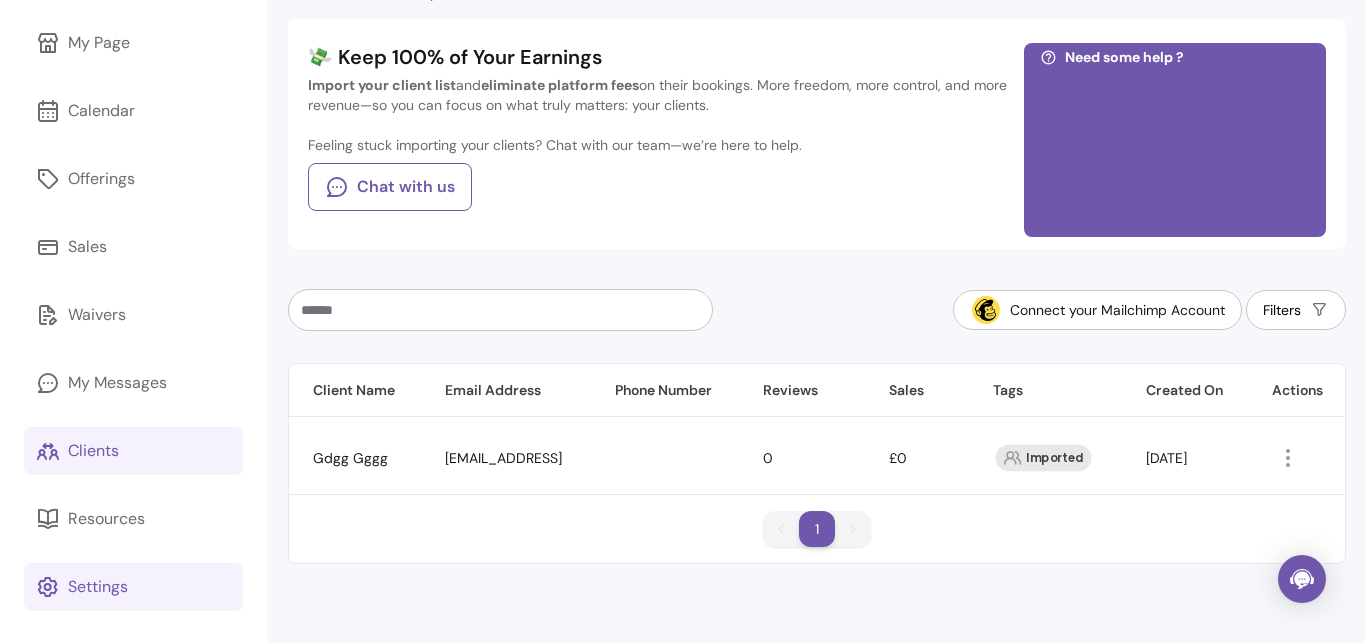 click on "Settings" at bounding box center [98, 587] 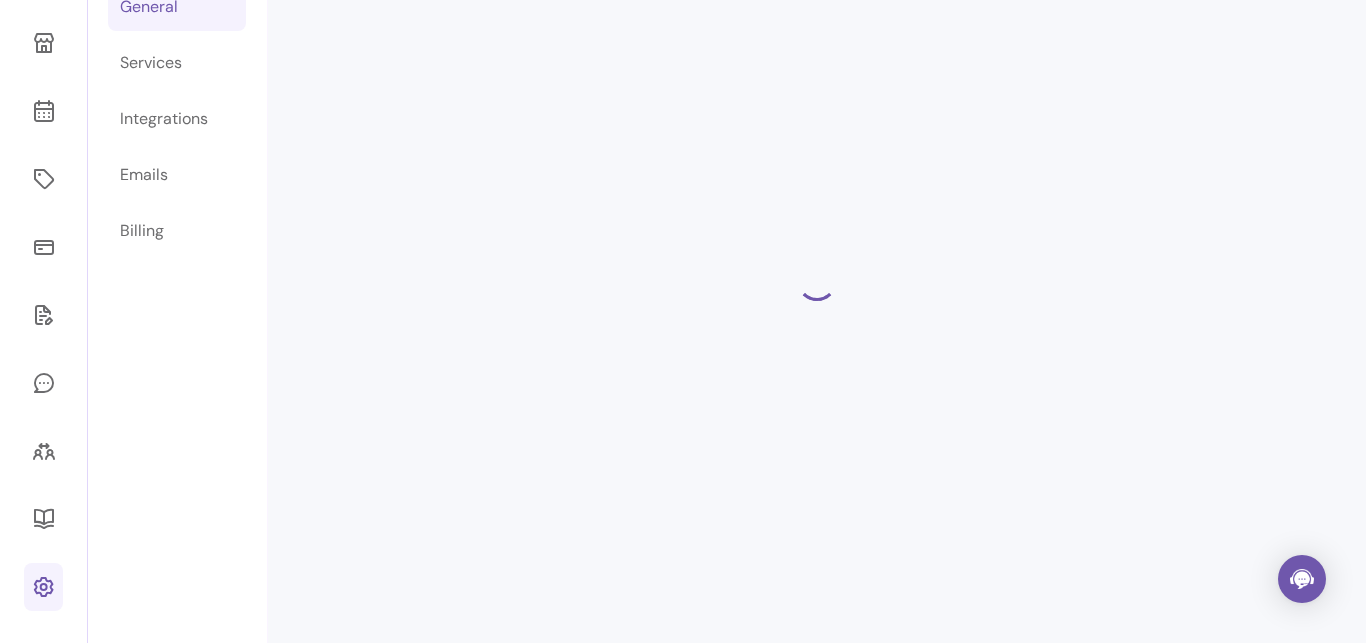 scroll, scrollTop: 68, scrollLeft: 0, axis: vertical 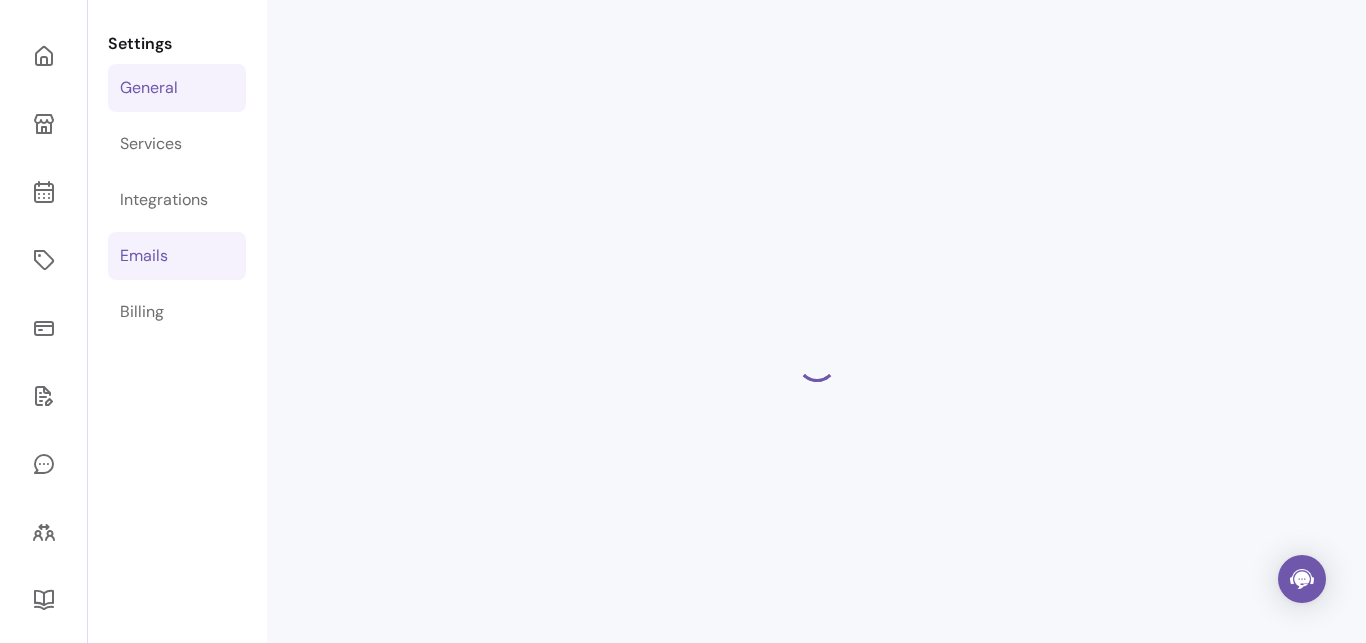 select on "**********" 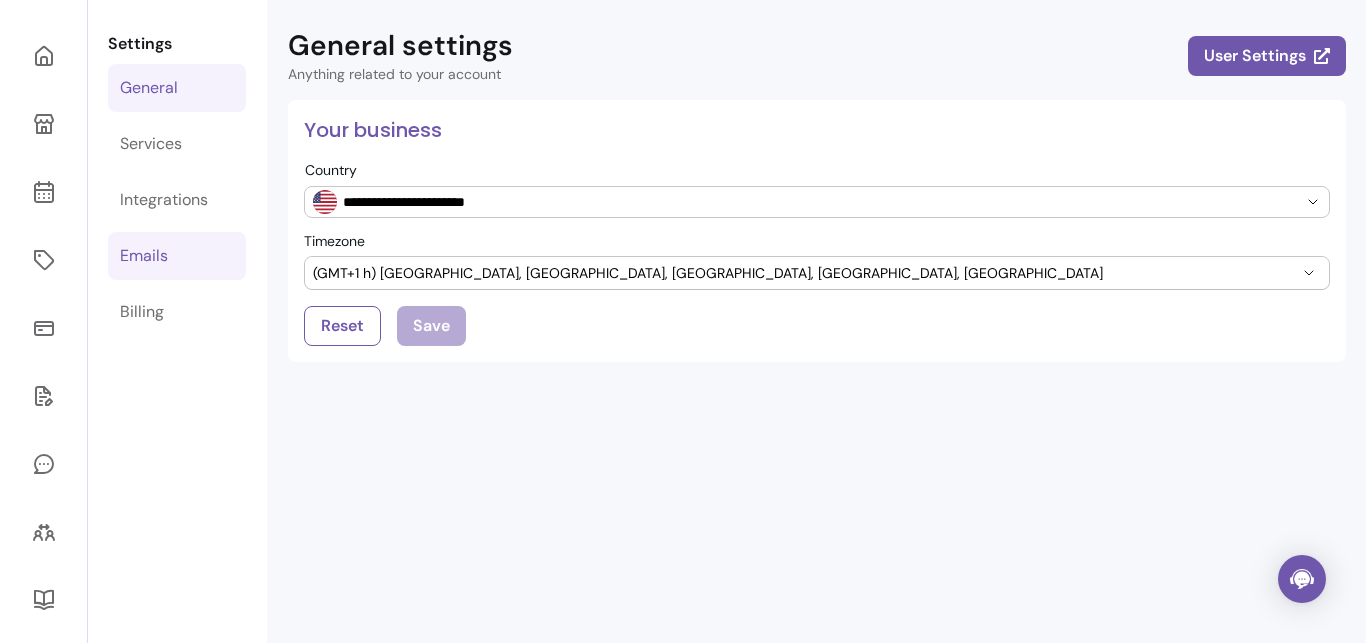 click on "Emails" at bounding box center [144, 256] 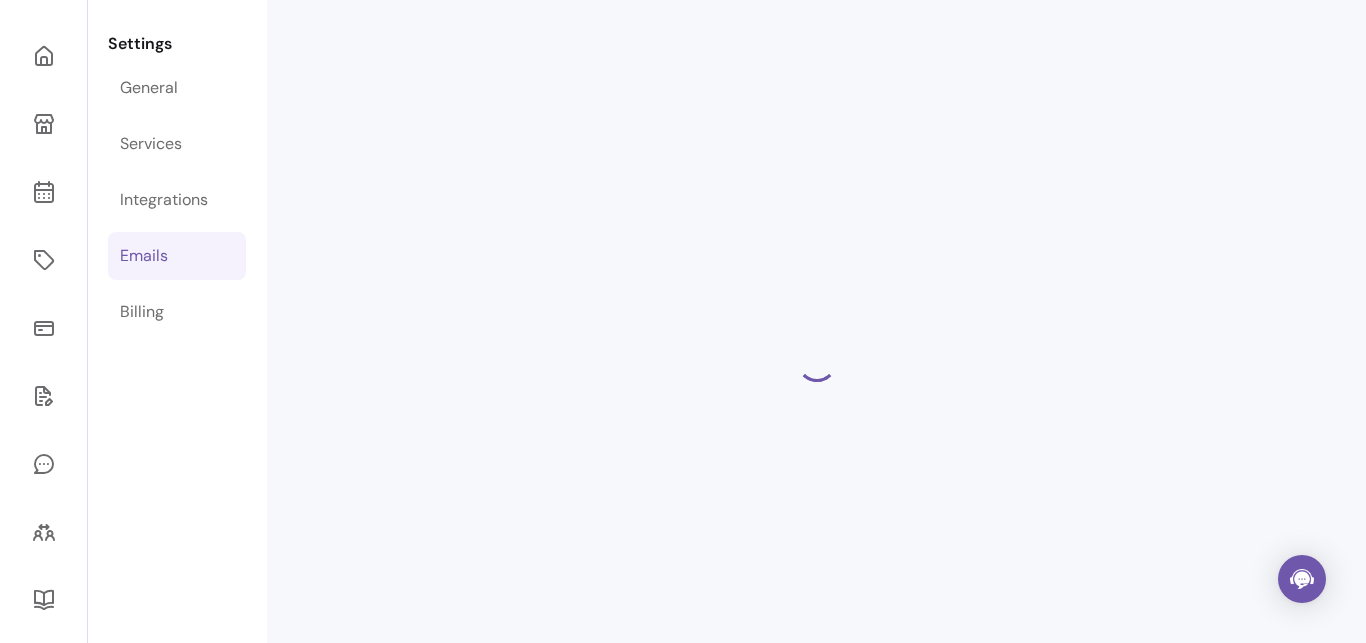 select on "**********" 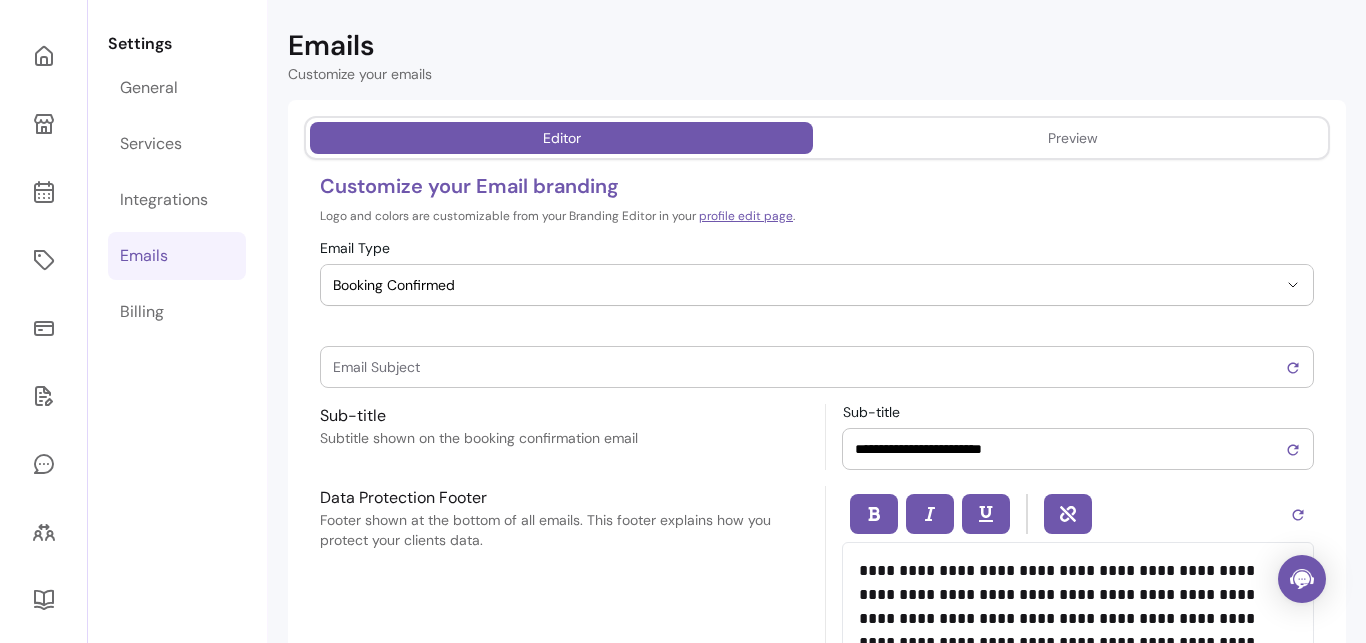 type on "**********" 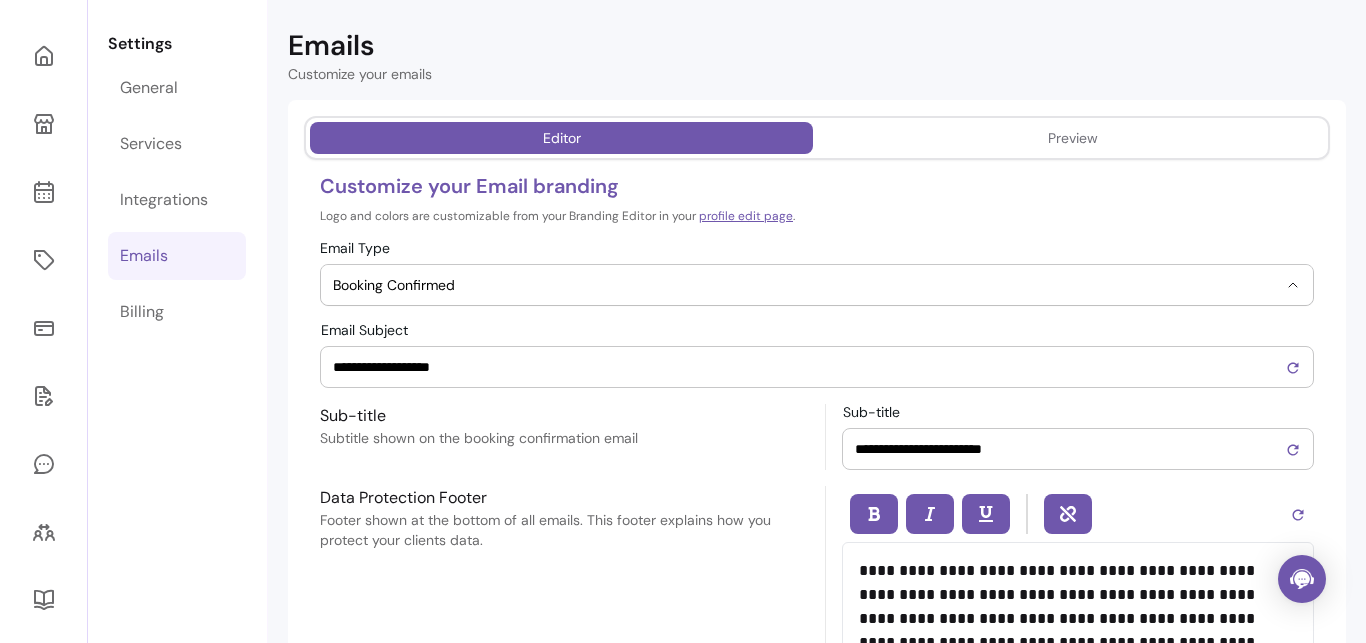 click on "Booking Confirmed" at bounding box center [805, 285] 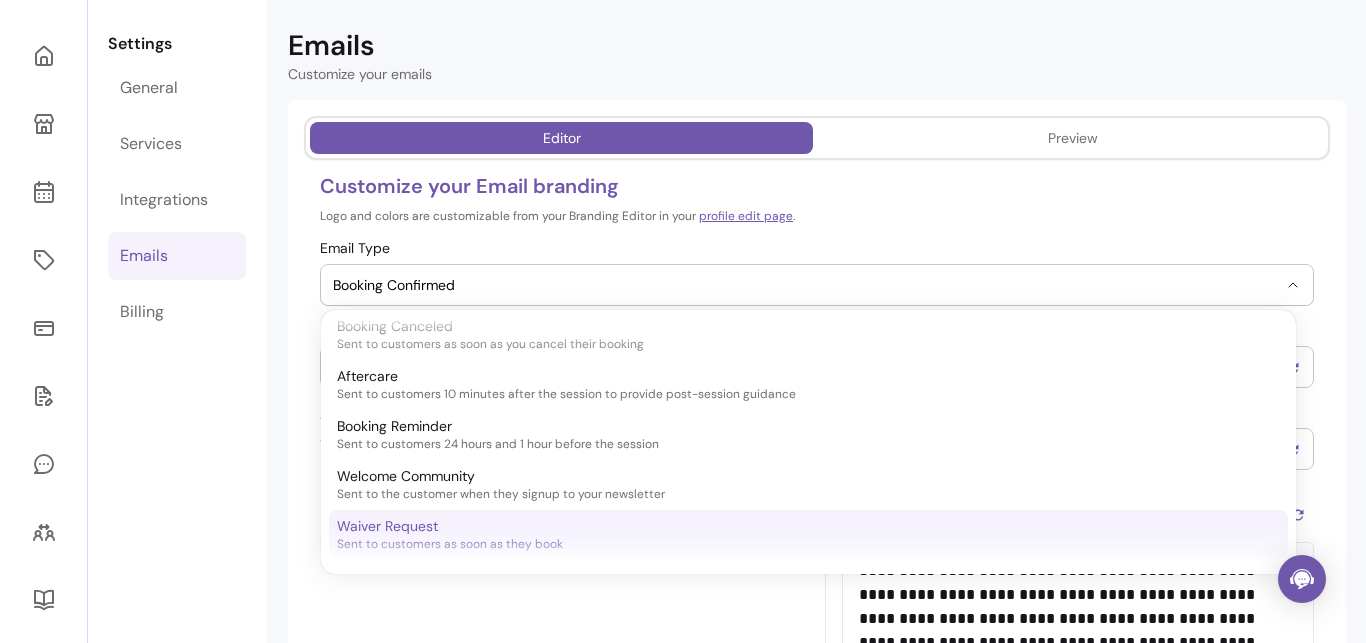 scroll, scrollTop: 216, scrollLeft: 0, axis: vertical 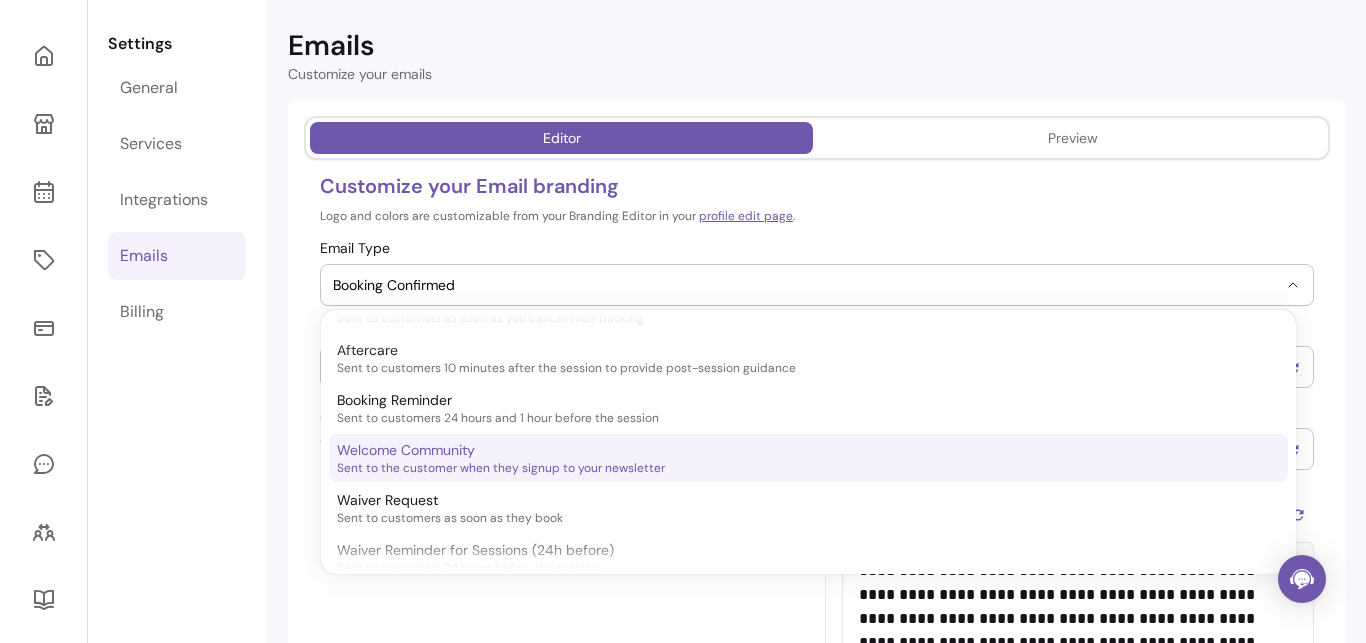 click on "Welcome Community" at bounding box center (406, 450) 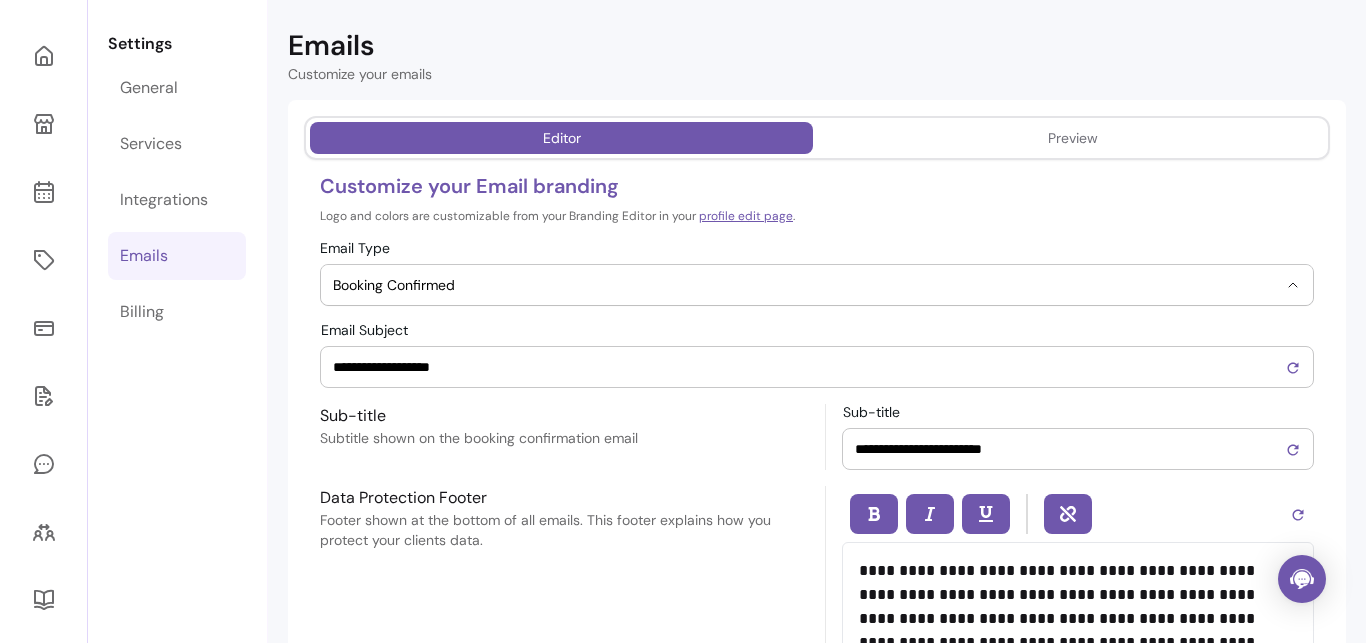 select on "**********" 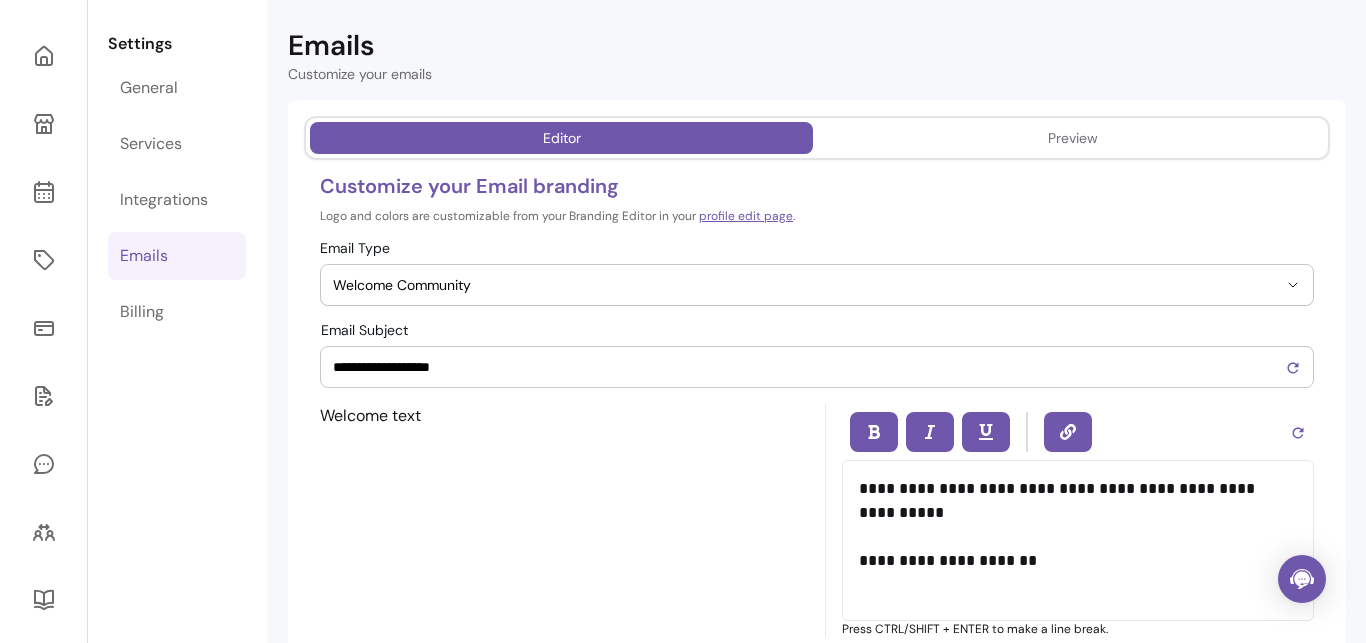 type on "**********" 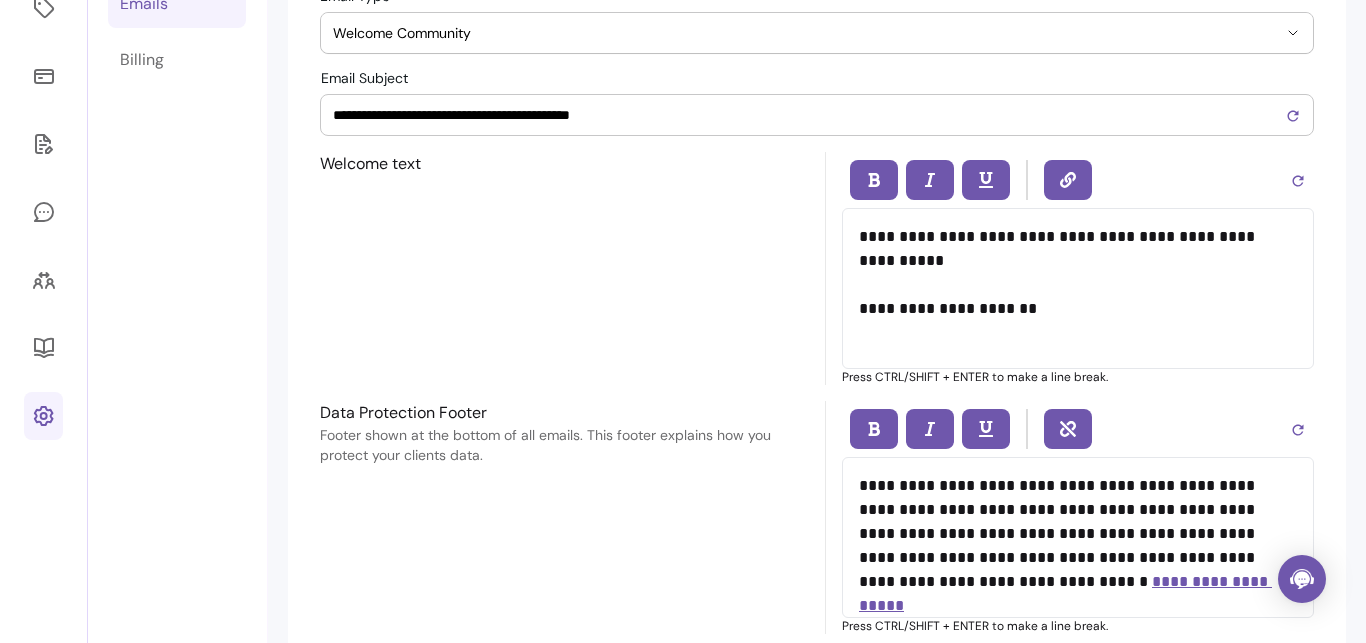 scroll, scrollTop: 68, scrollLeft: 0, axis: vertical 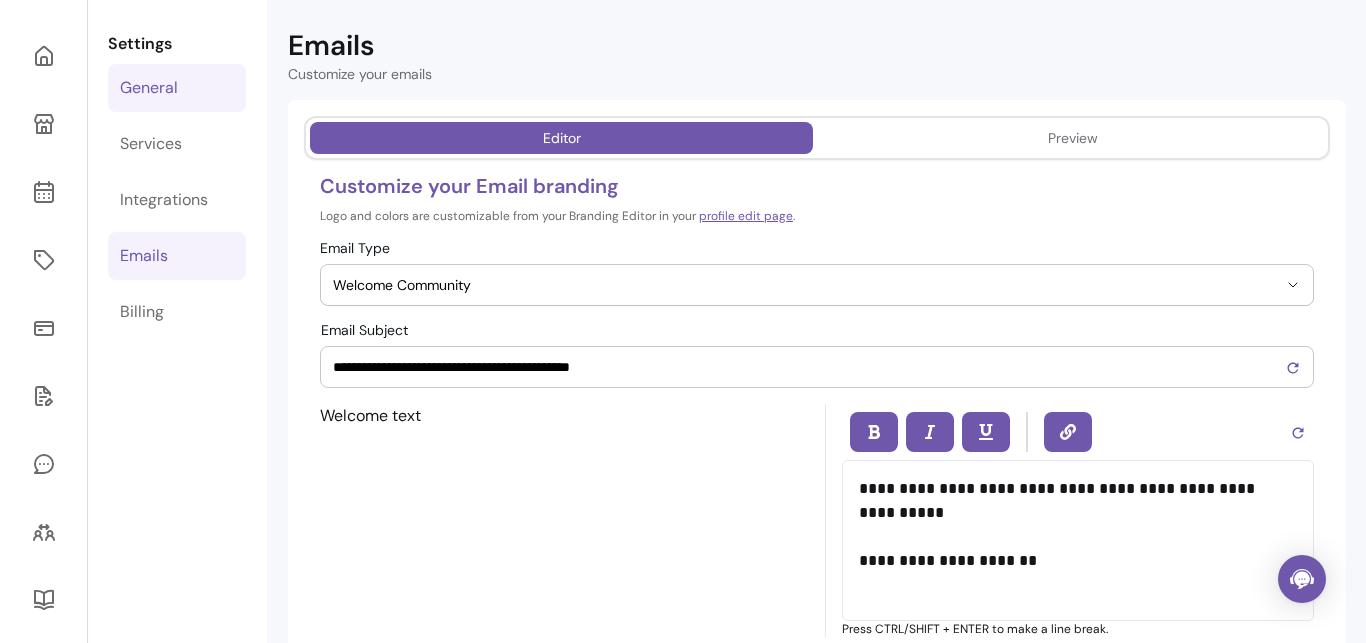 click on "General" at bounding box center [149, 88] 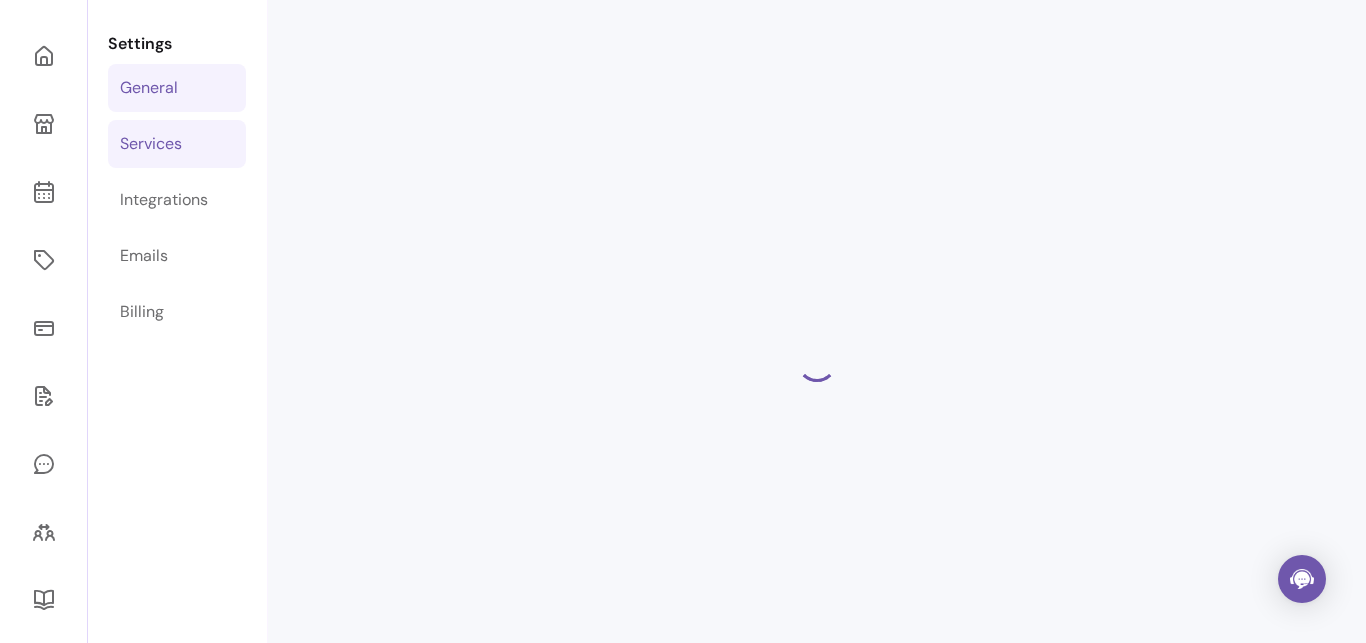 select on "**********" 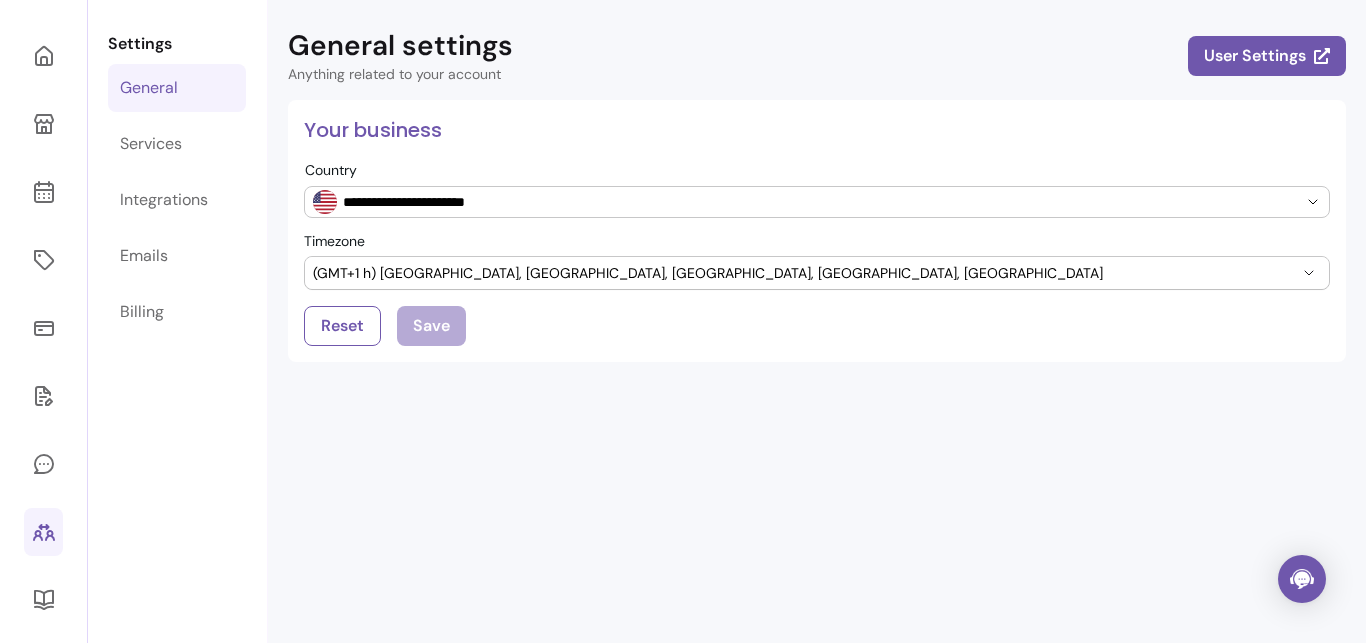 click 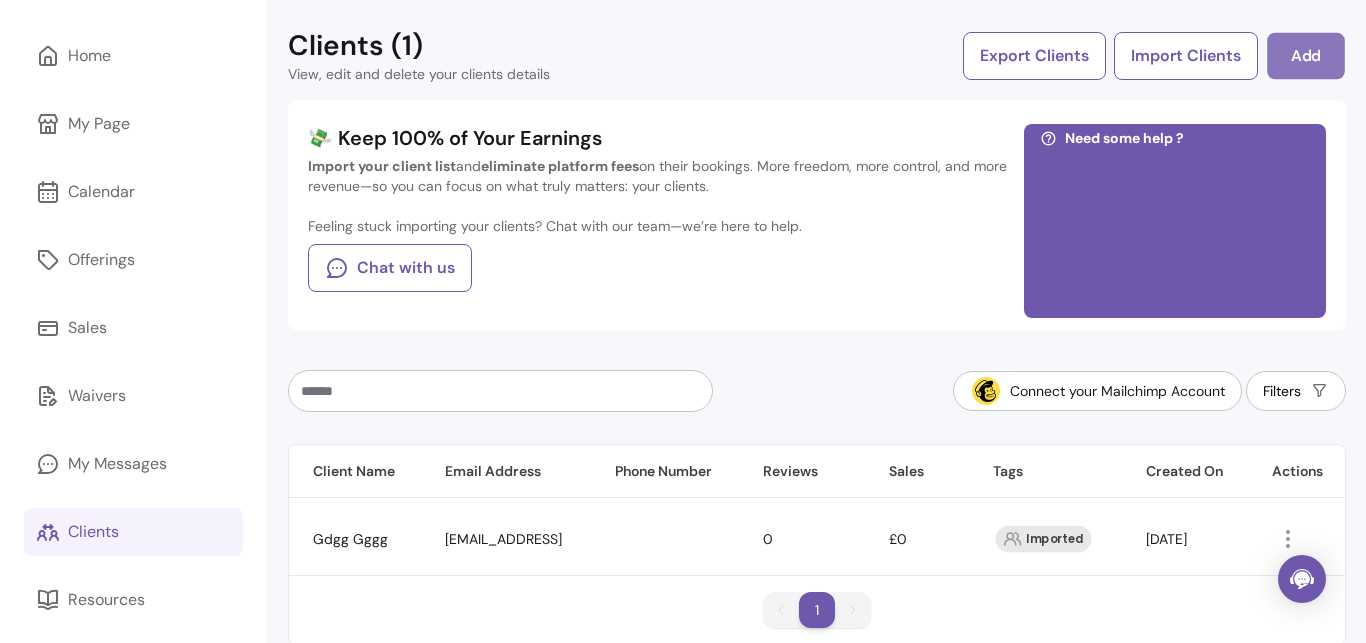 click on "Add" at bounding box center (1306, 56) 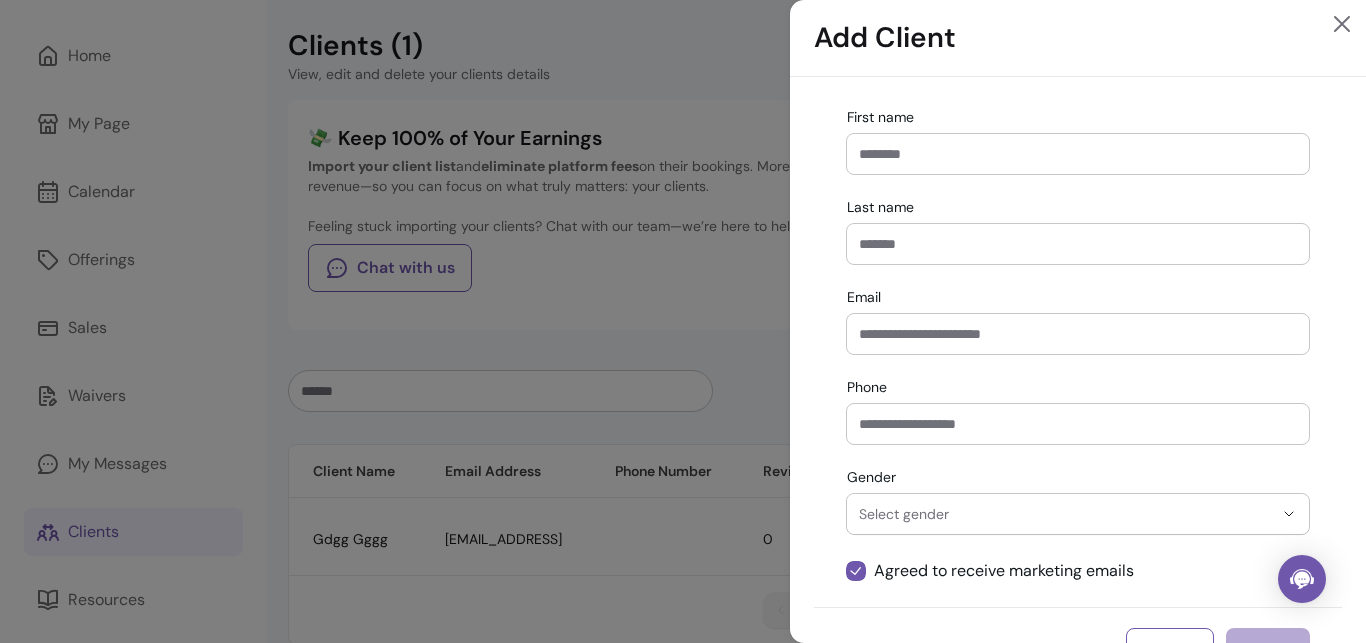 click on "Email" at bounding box center (1078, 334) 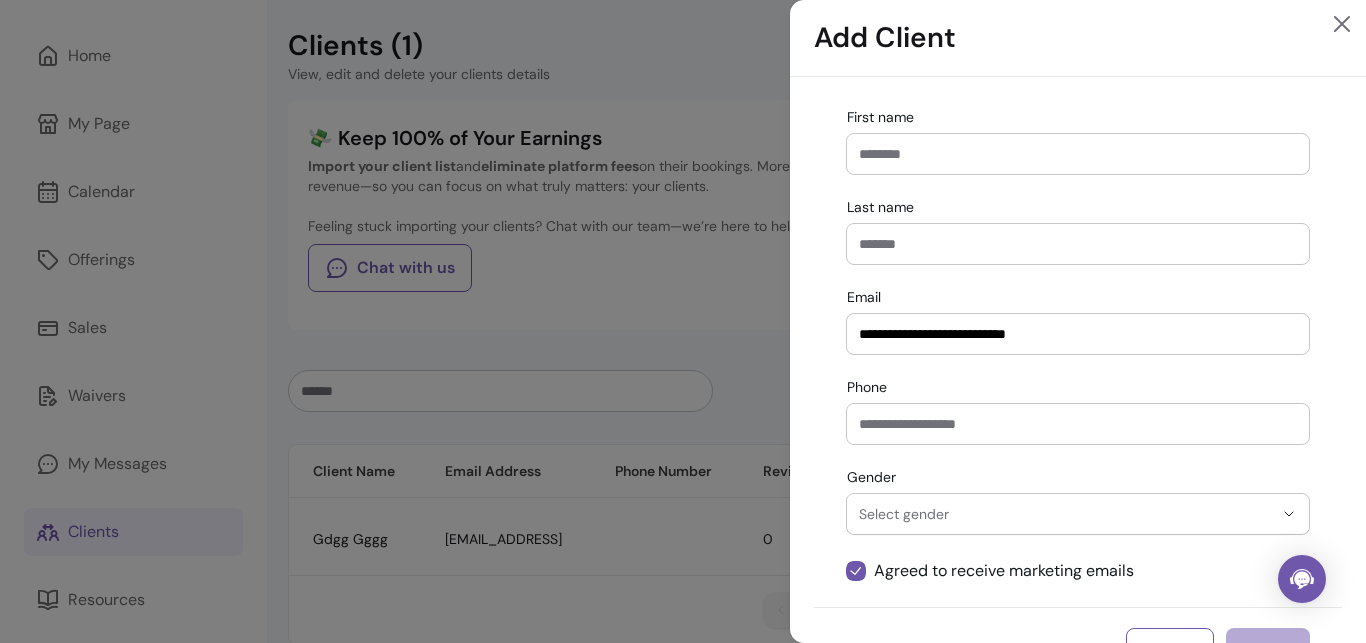 type on "**********" 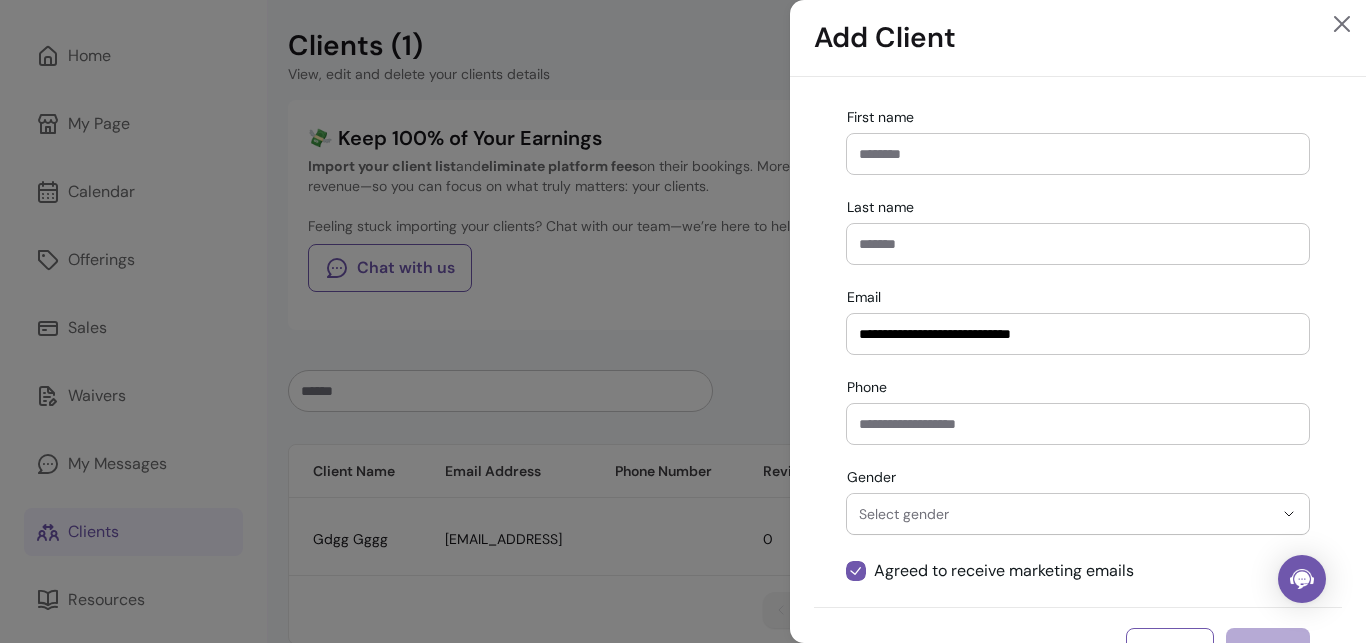 click on "First name" at bounding box center [1078, 154] 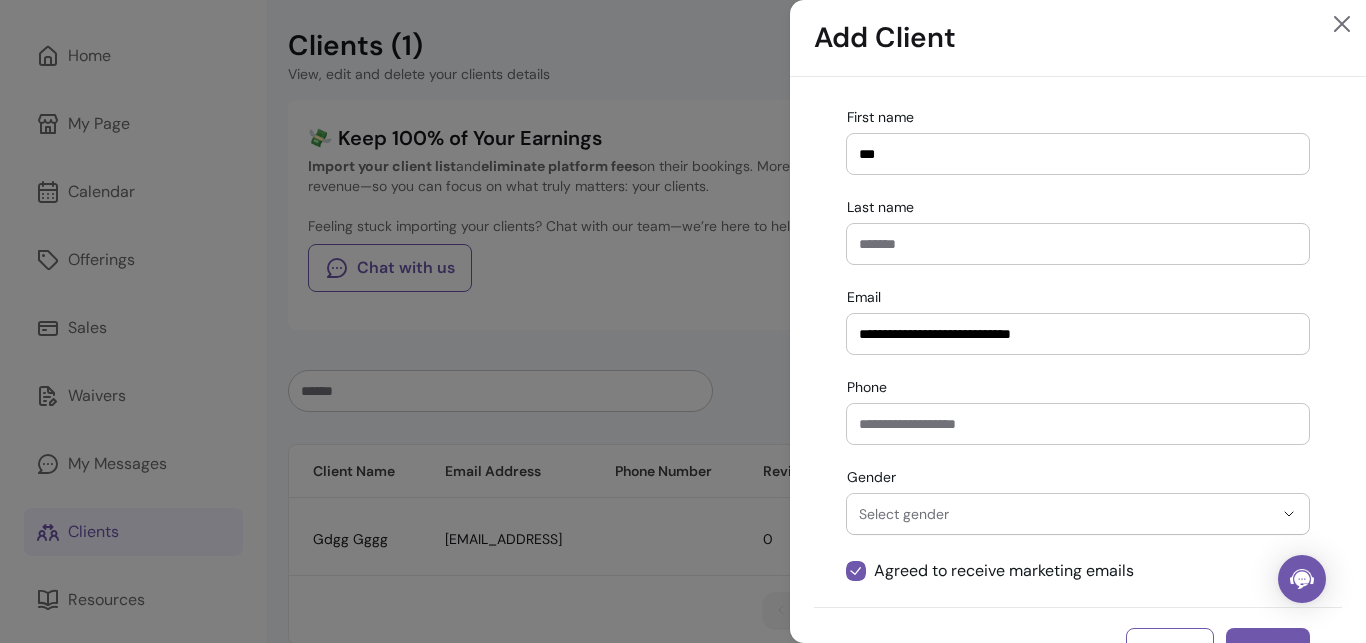 type on "***" 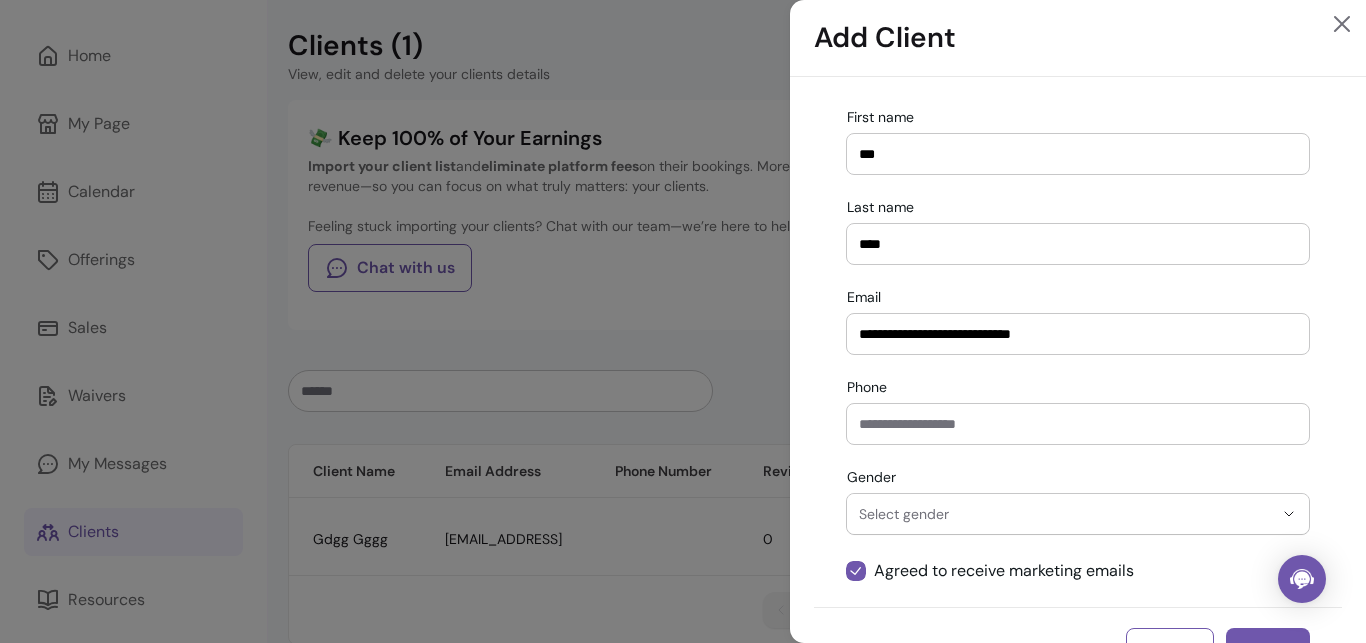 type on "****" 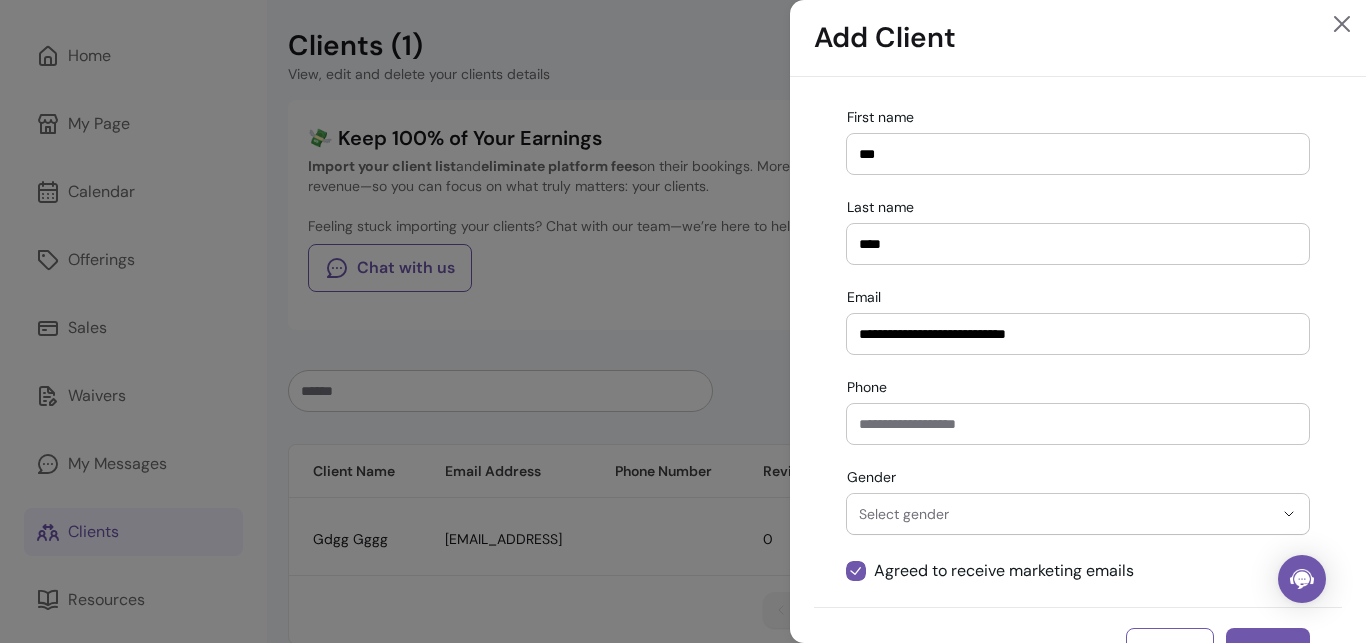 scroll, scrollTop: 61, scrollLeft: 0, axis: vertical 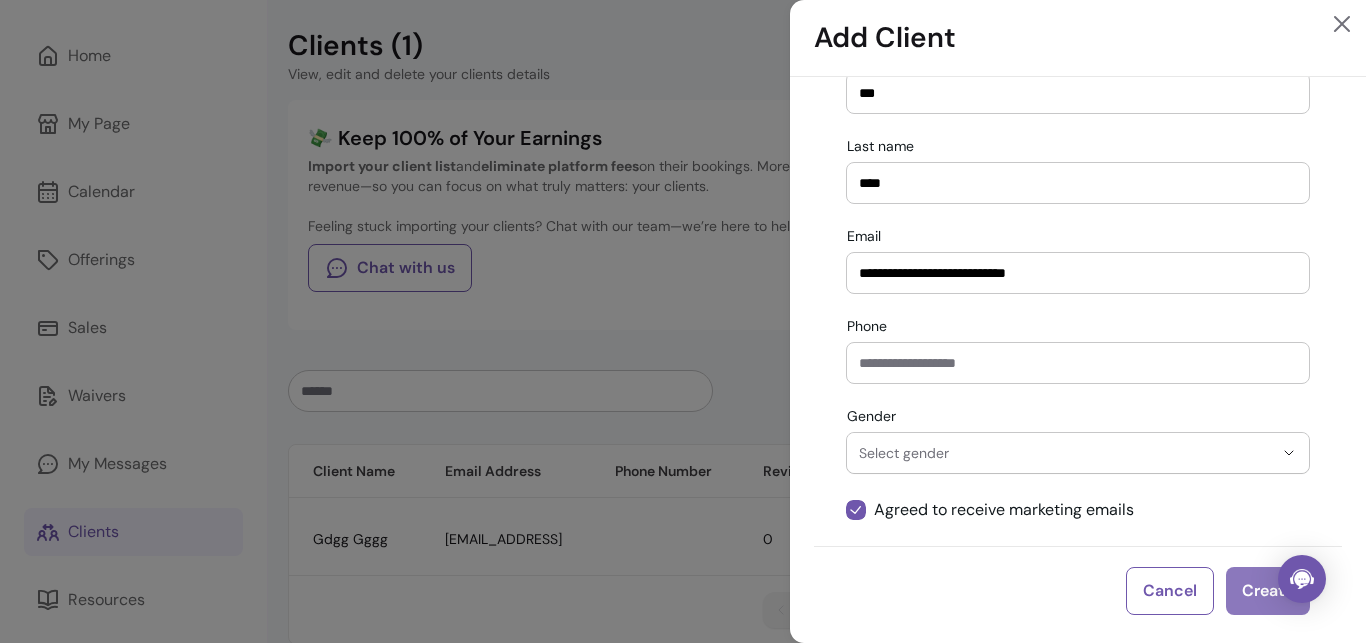 type on "**********" 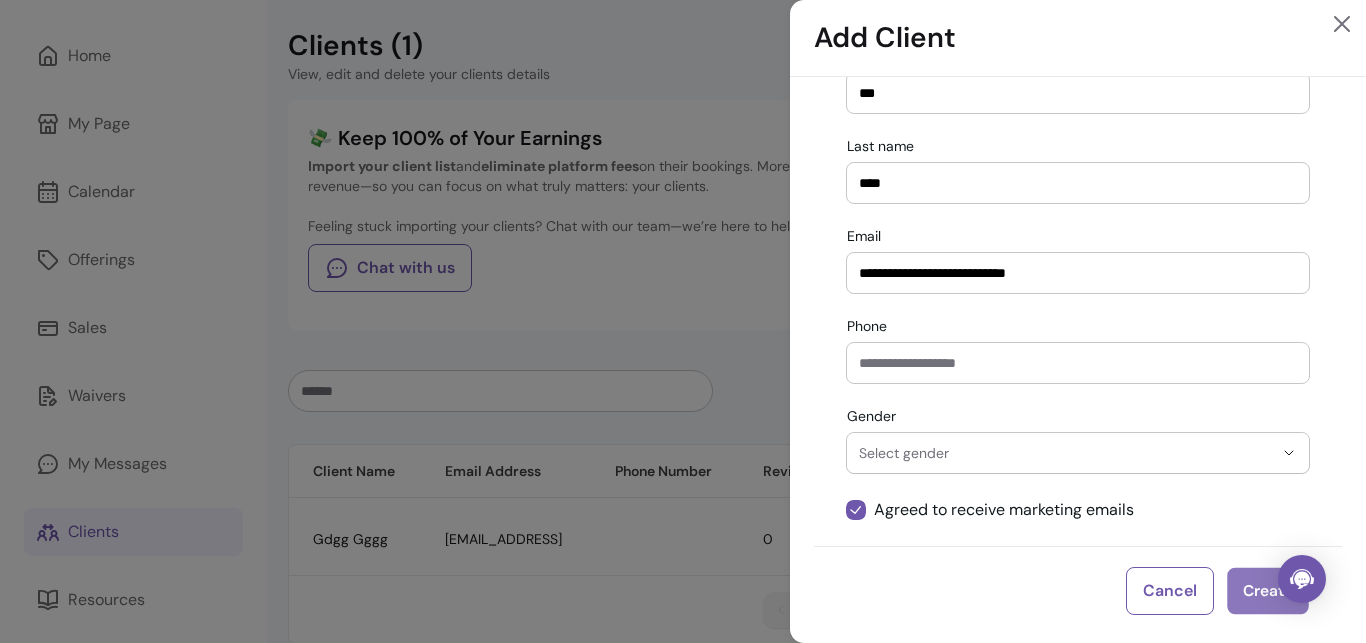 click on "Create" at bounding box center (1267, 591) 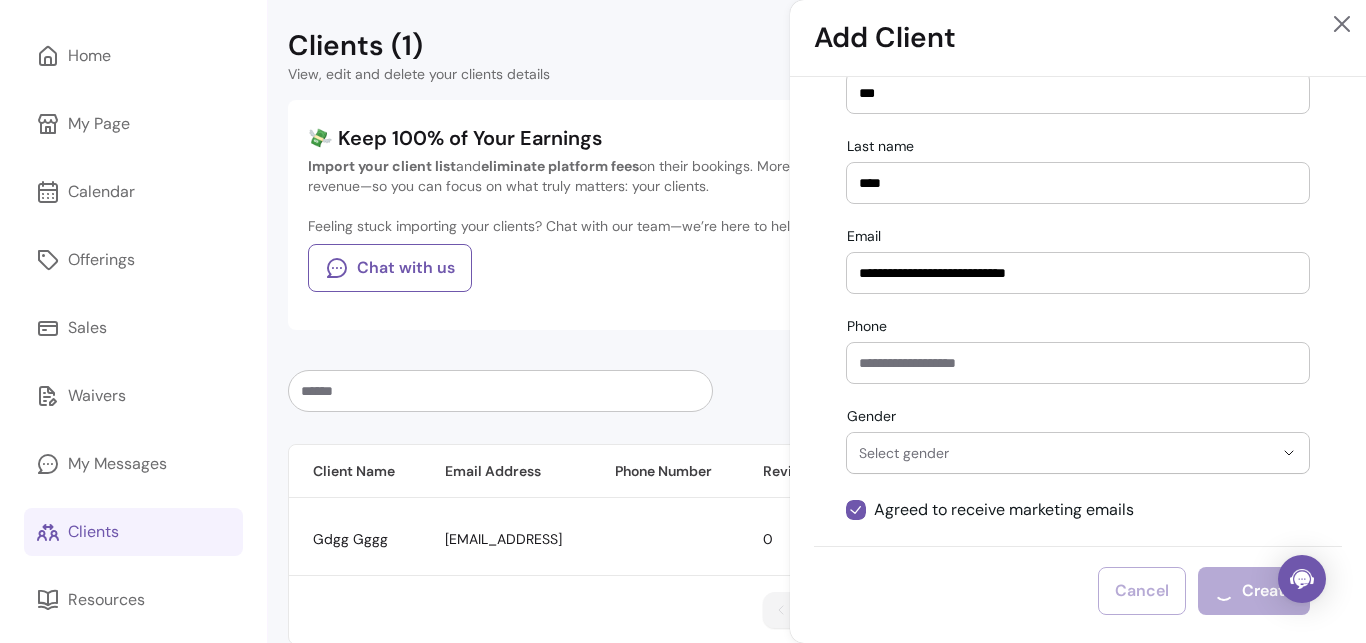 type 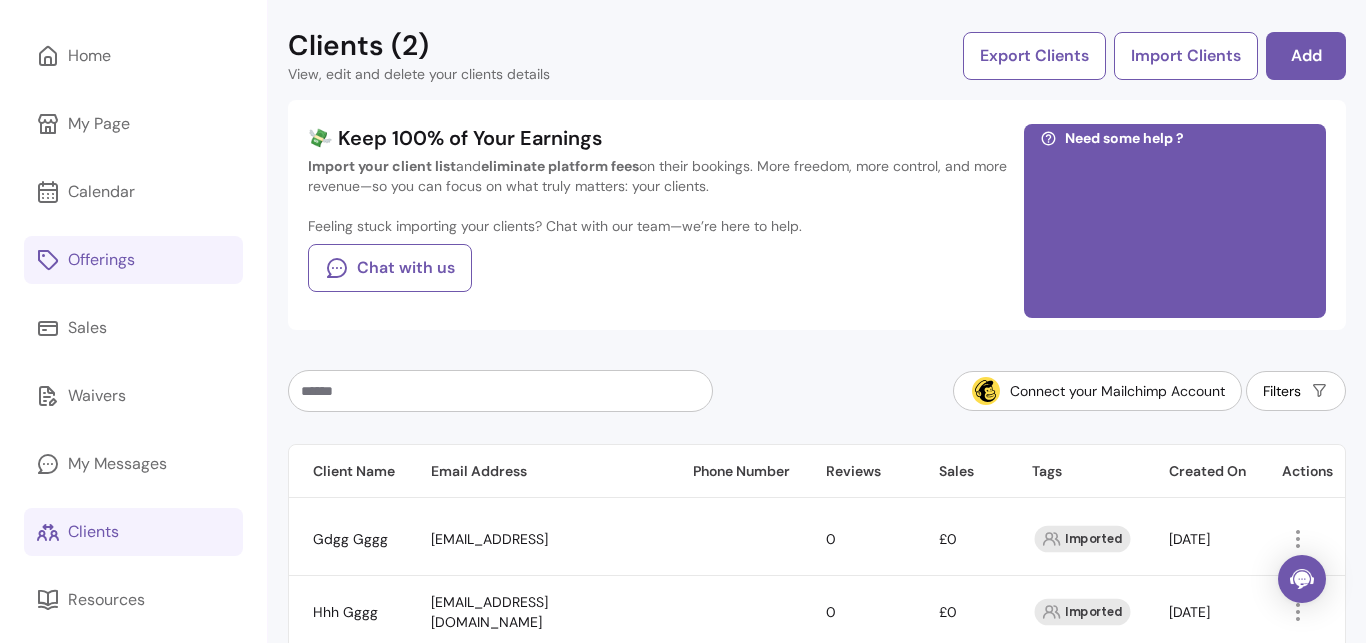 click on "Offerings" at bounding box center [101, 260] 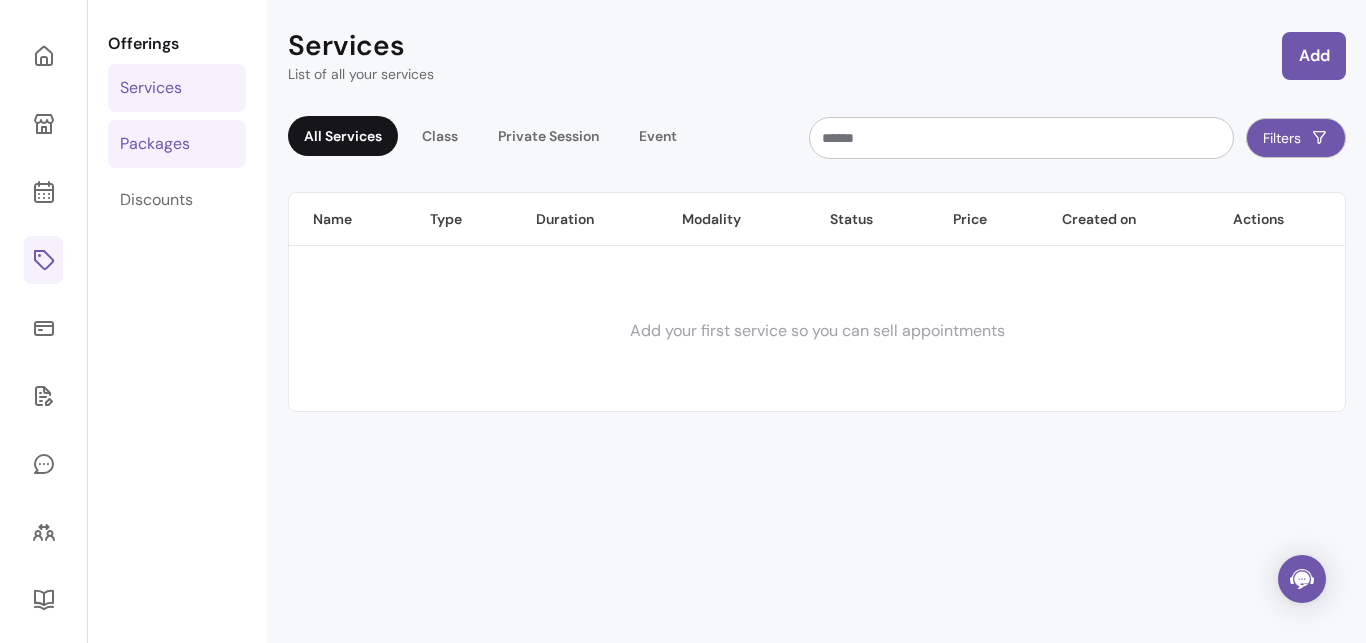 click on "Packages" at bounding box center (155, 144) 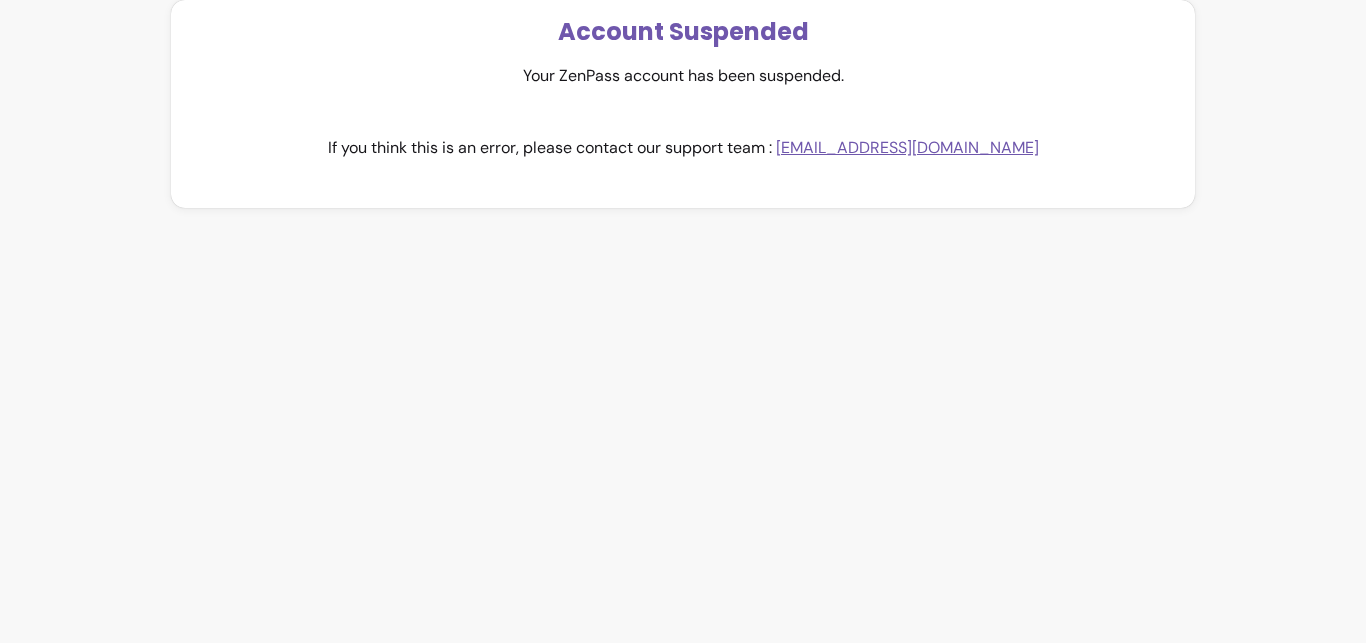 scroll, scrollTop: 24, scrollLeft: 0, axis: vertical 